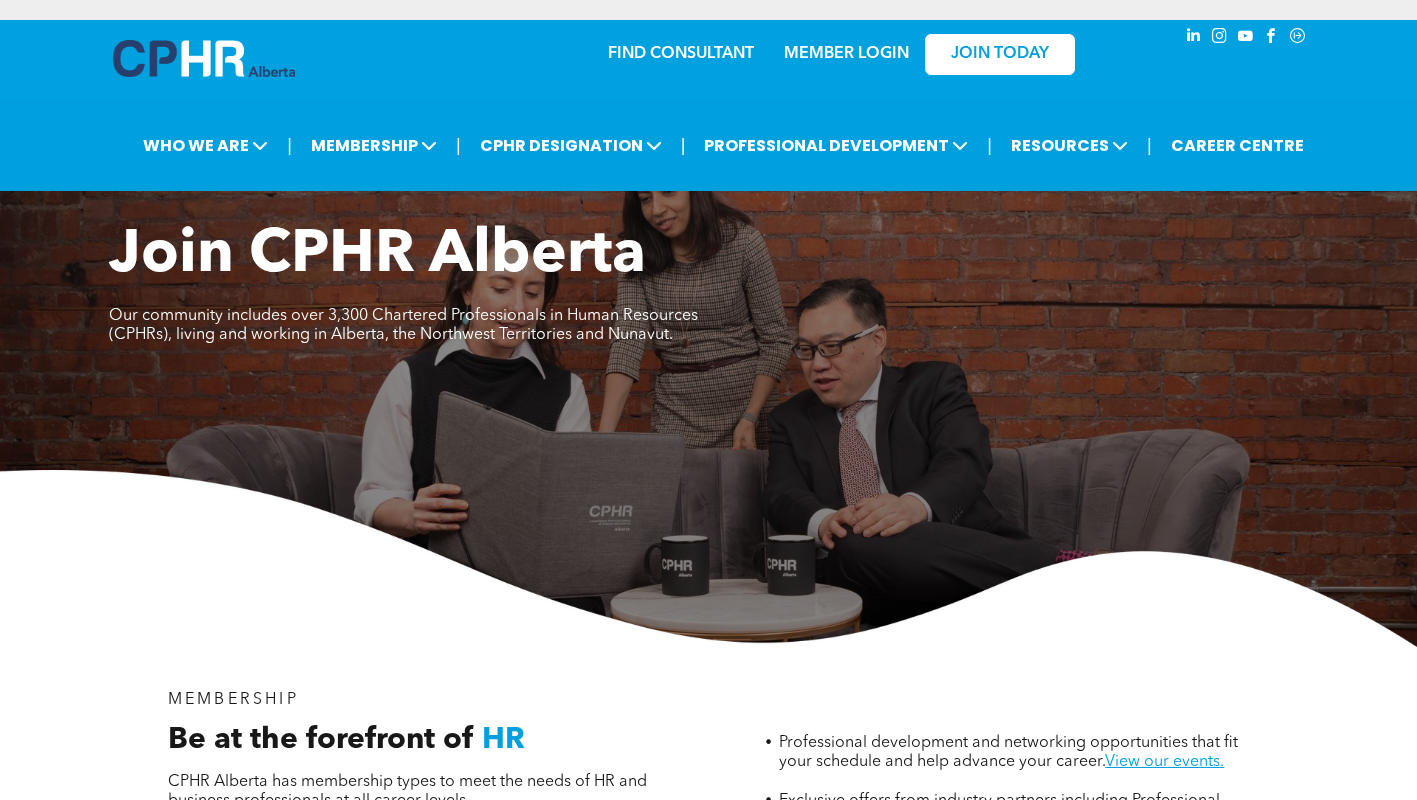 scroll, scrollTop: 700, scrollLeft: 0, axis: vertical 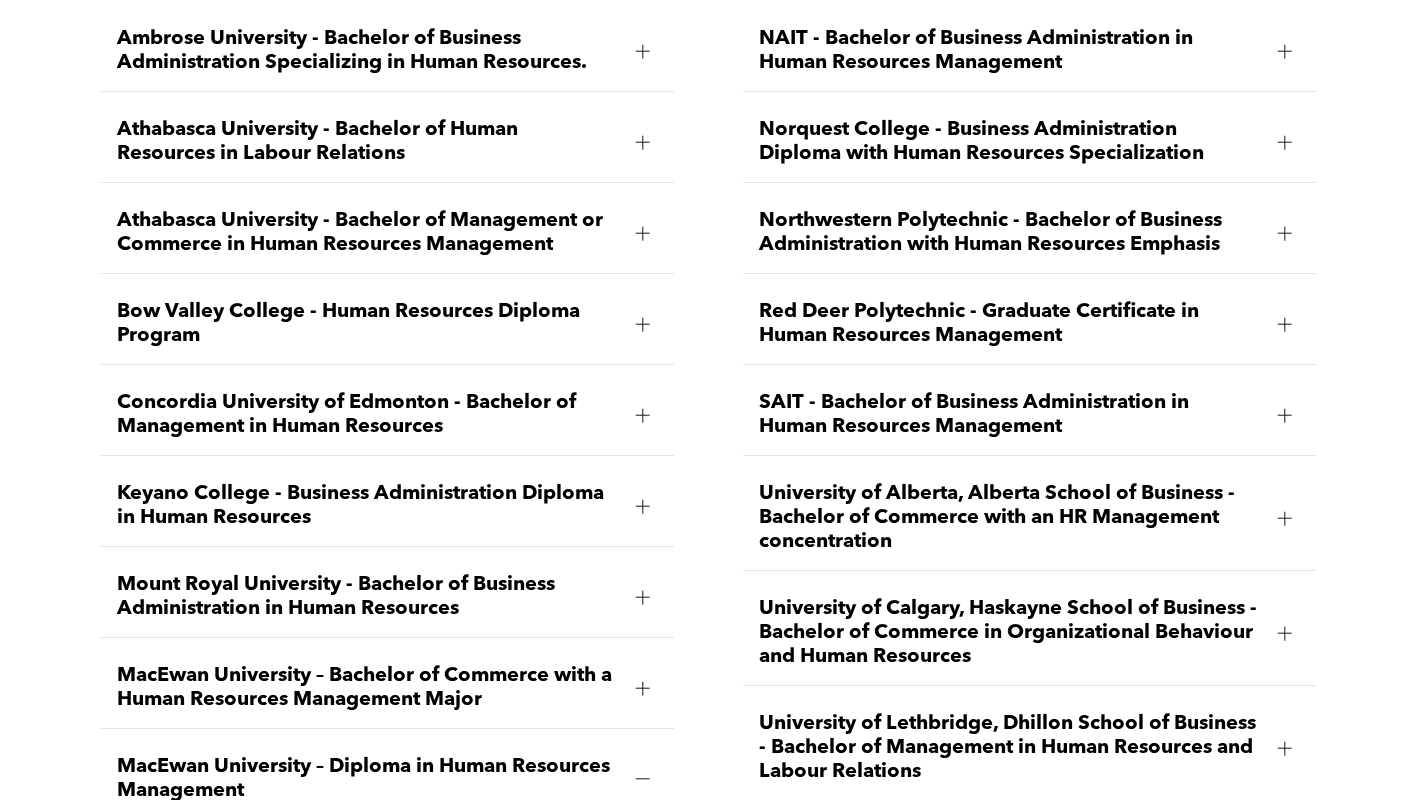 click on "Bow Valley College - Human Resources Diploma Program" at bounding box center [368, 324] 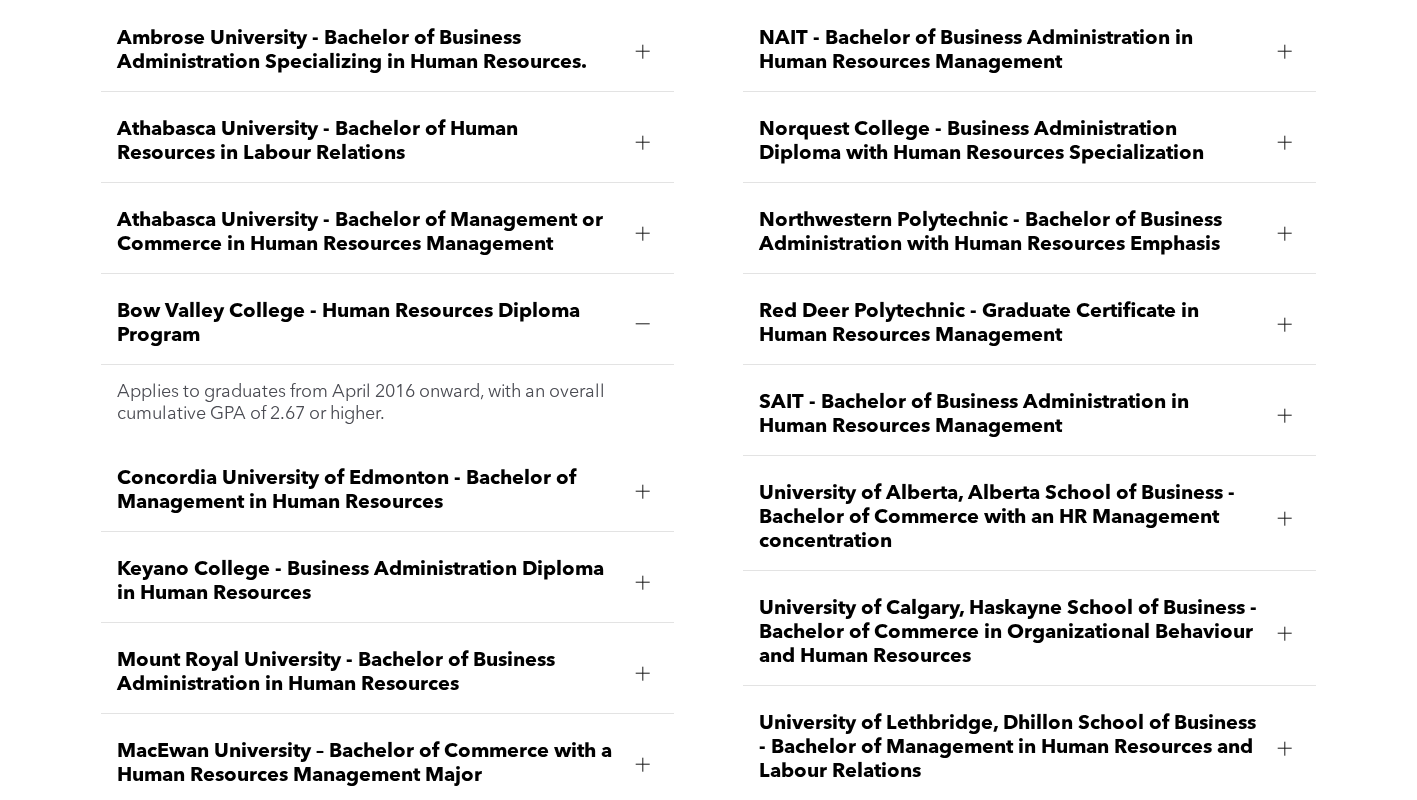 drag, startPoint x: 419, startPoint y: 404, endPoint x: 120, endPoint y: 385, distance: 299.60306 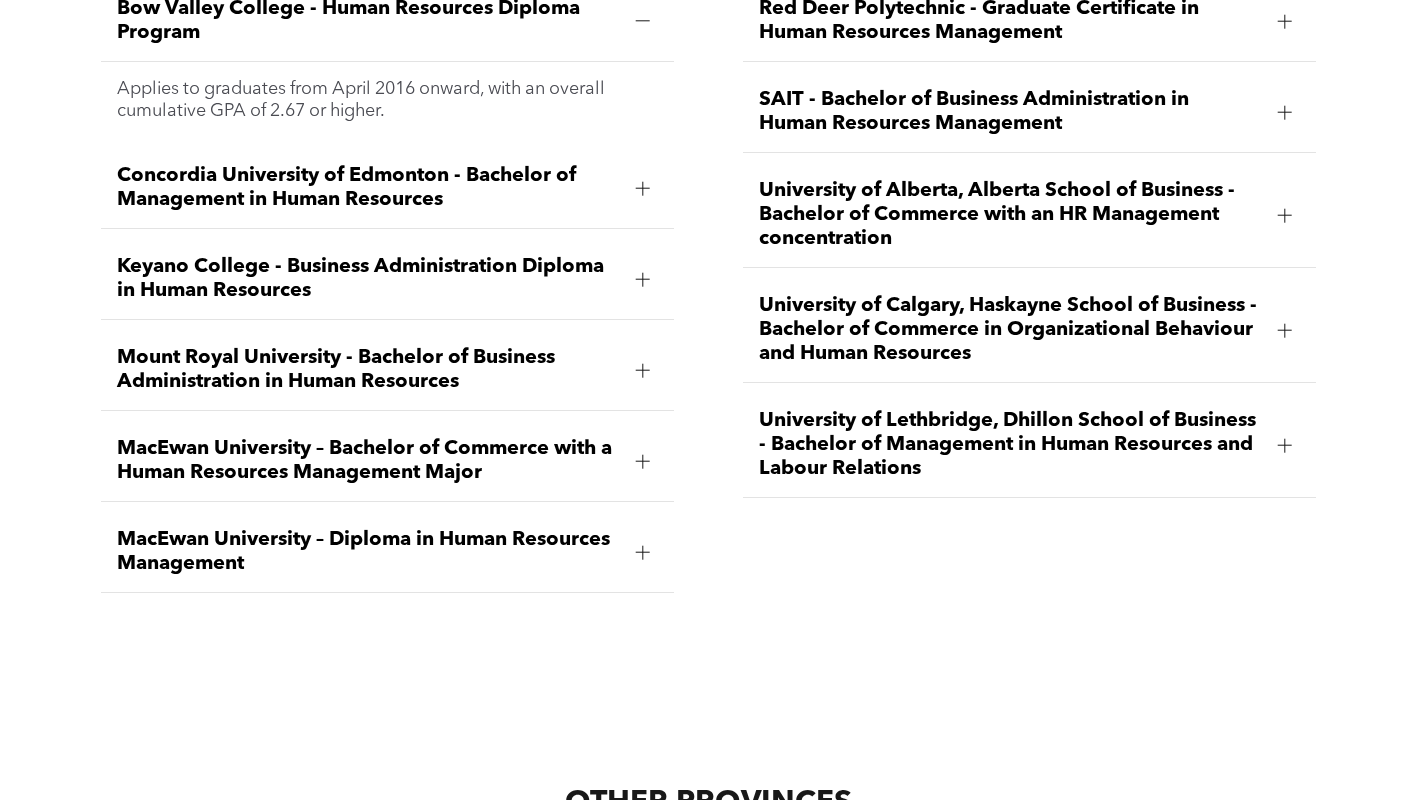 scroll, scrollTop: 3000, scrollLeft: 0, axis: vertical 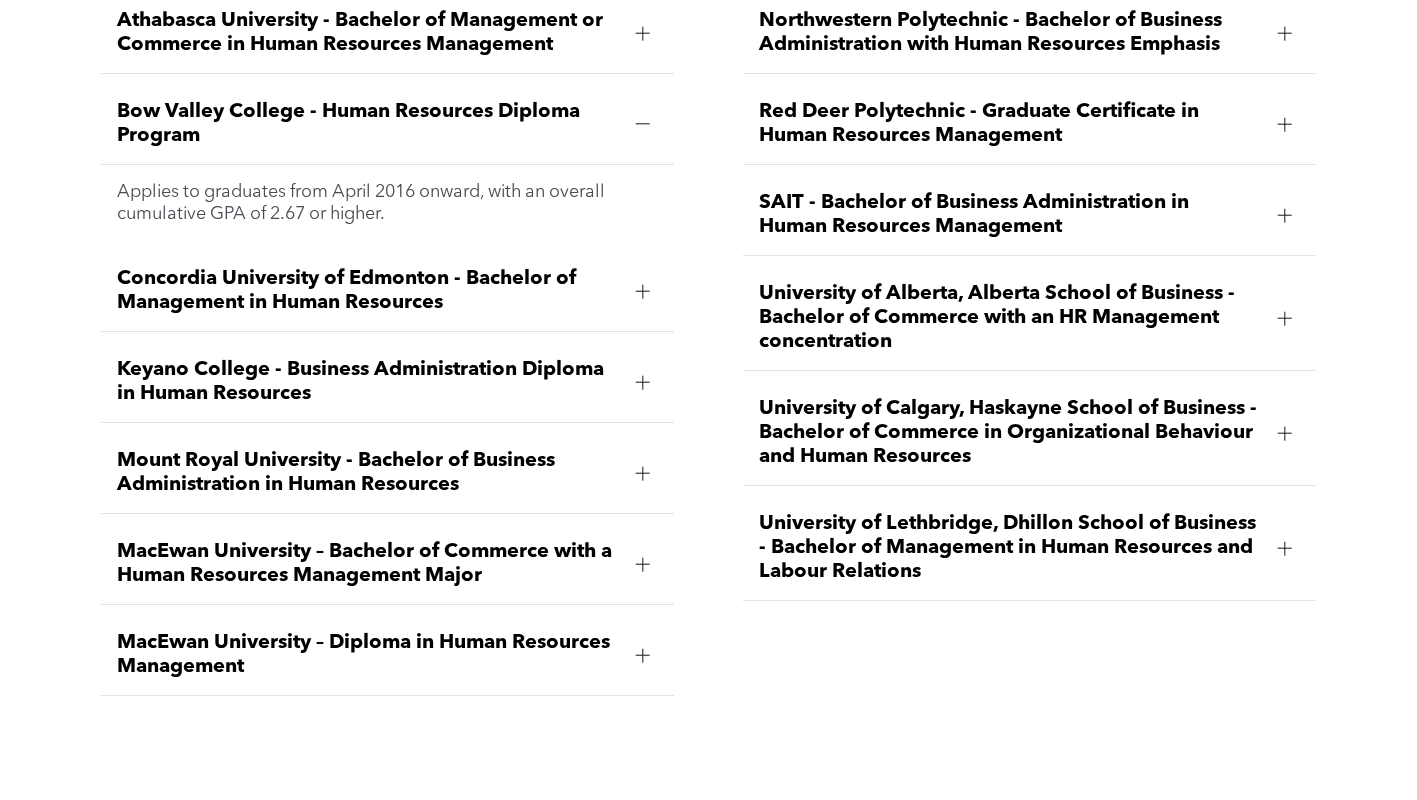 click on "Applies to graduates from April 2016 onward, with an overall cumulative GPA of 2.67 or higher." at bounding box center [387, 203] 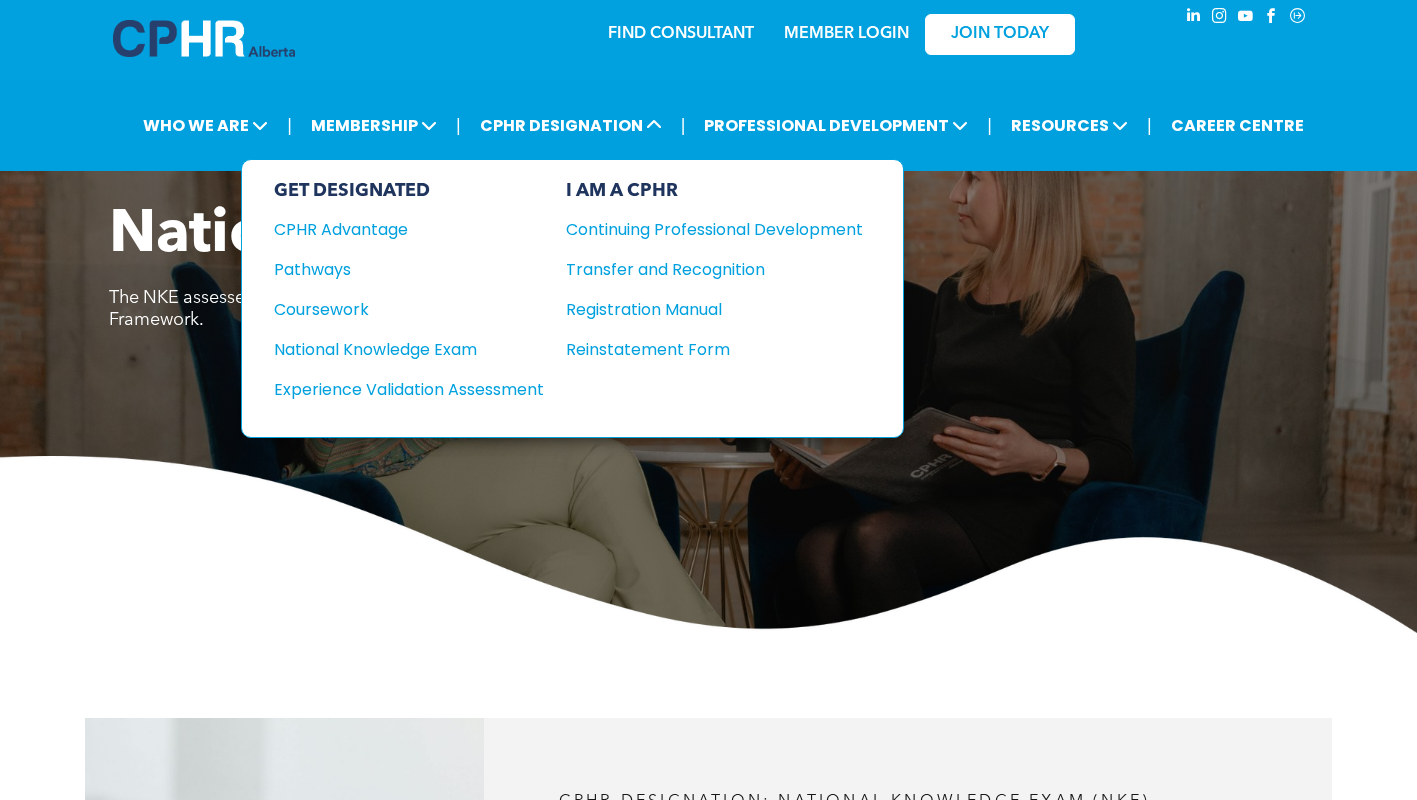 scroll, scrollTop: 0, scrollLeft: 0, axis: both 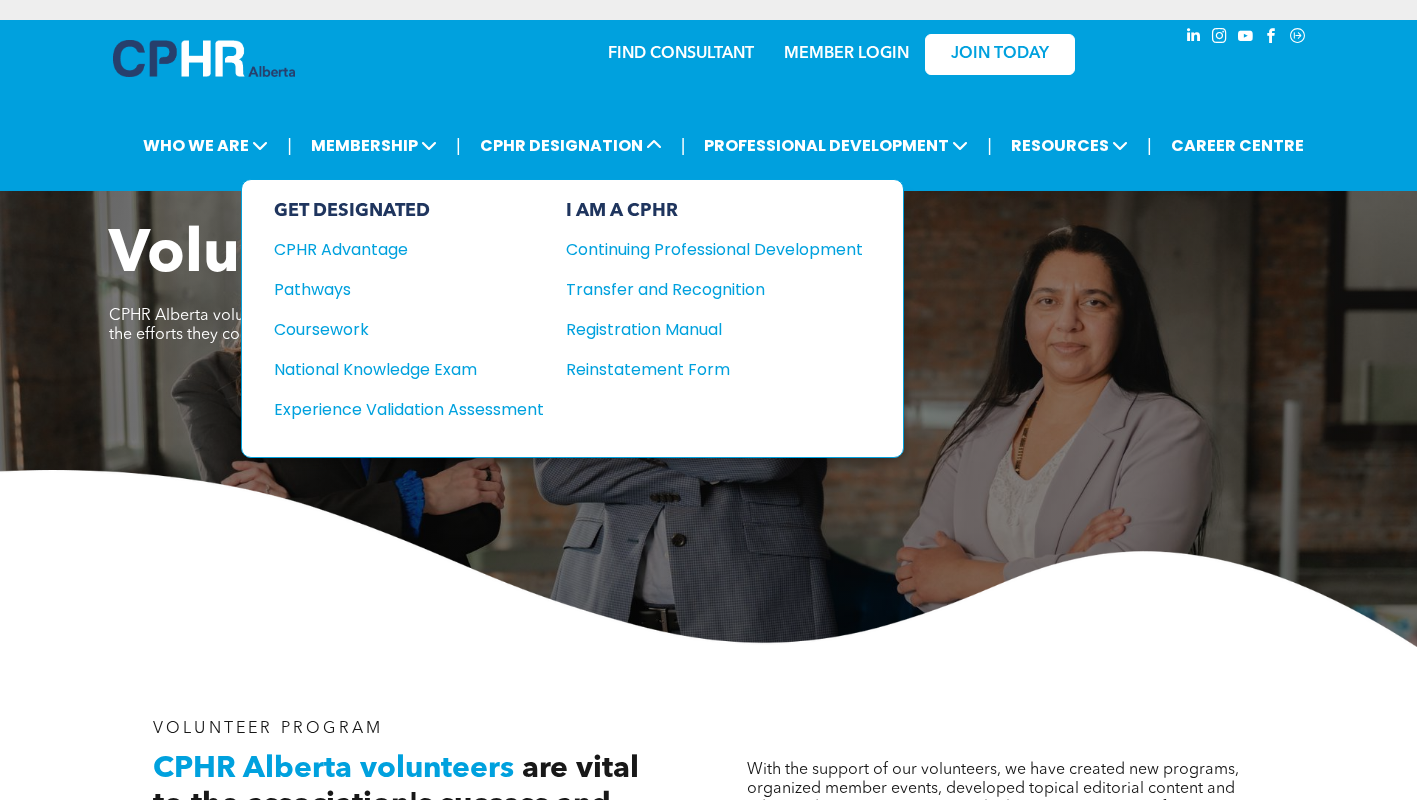 click on "Experience Validation Assessment" at bounding box center [395, 409] 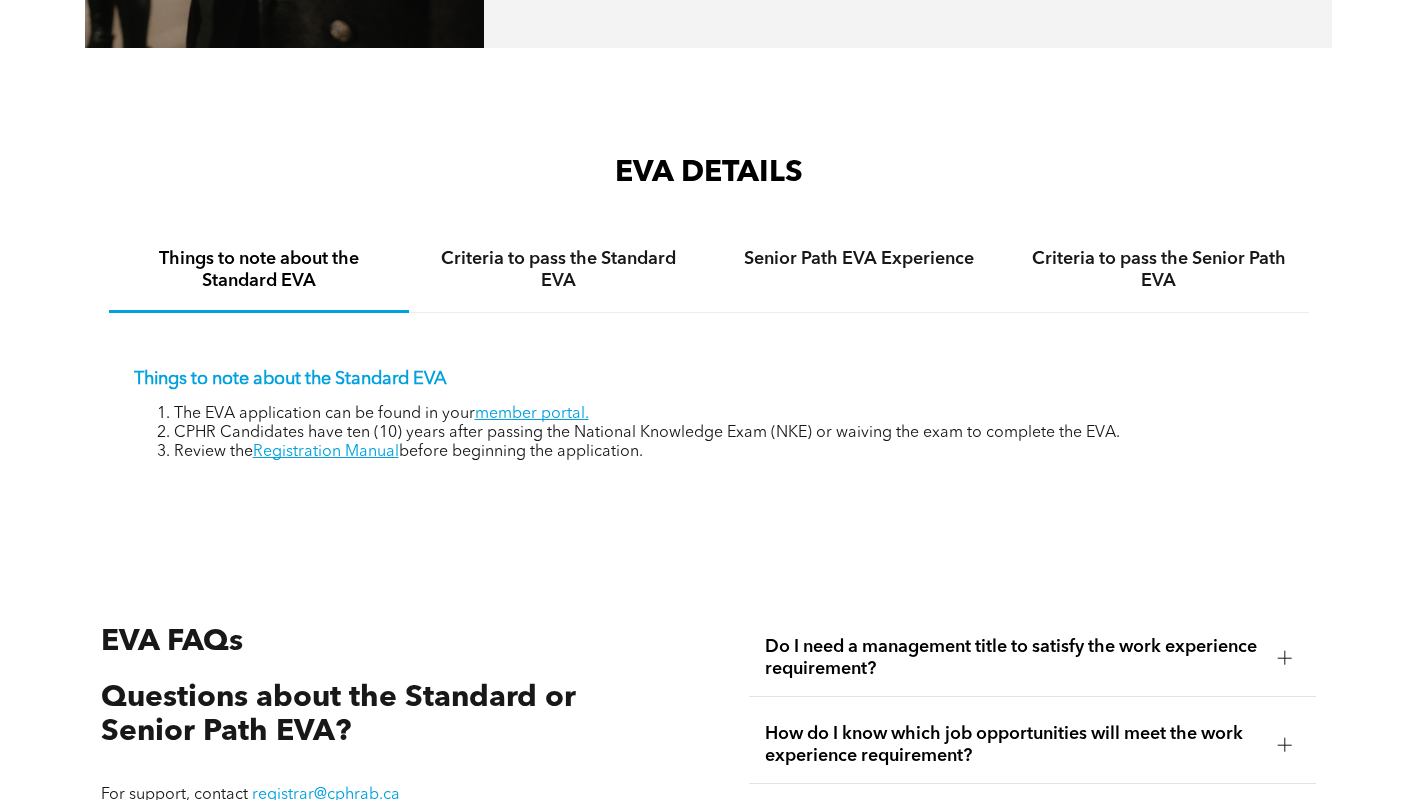 scroll, scrollTop: 3100, scrollLeft: 0, axis: vertical 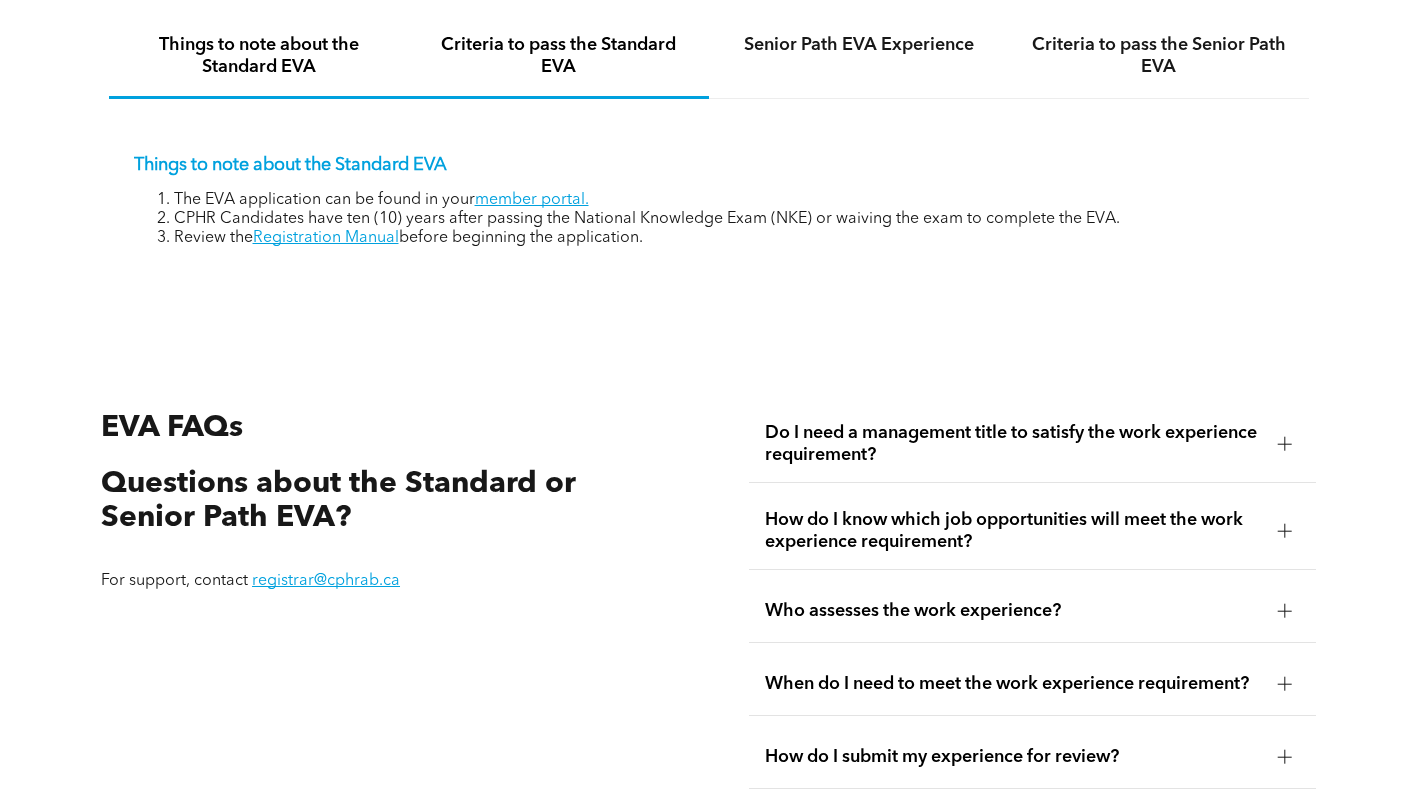 click on "Criteria to pass the Standard EVA" at bounding box center (559, 56) 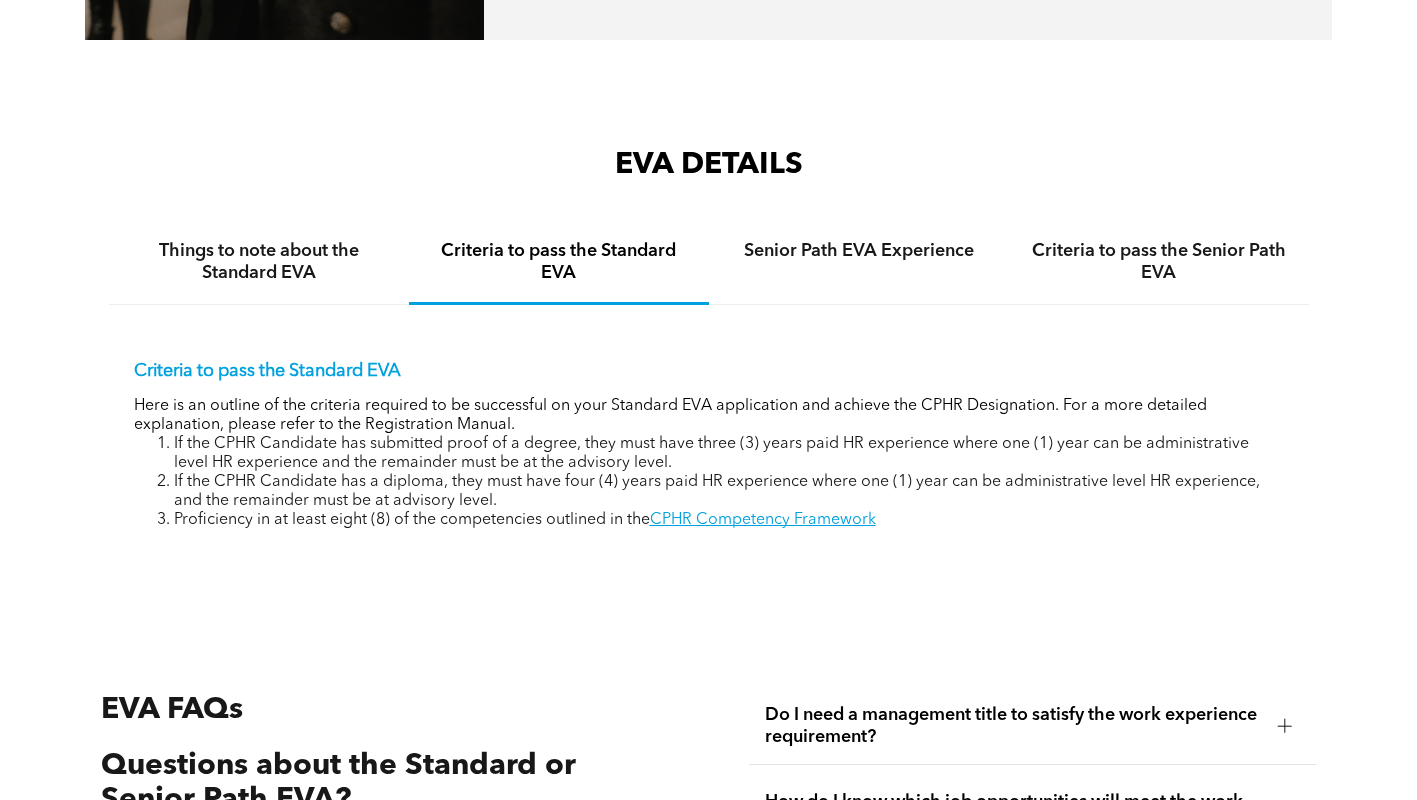 scroll, scrollTop: 2767, scrollLeft: 0, axis: vertical 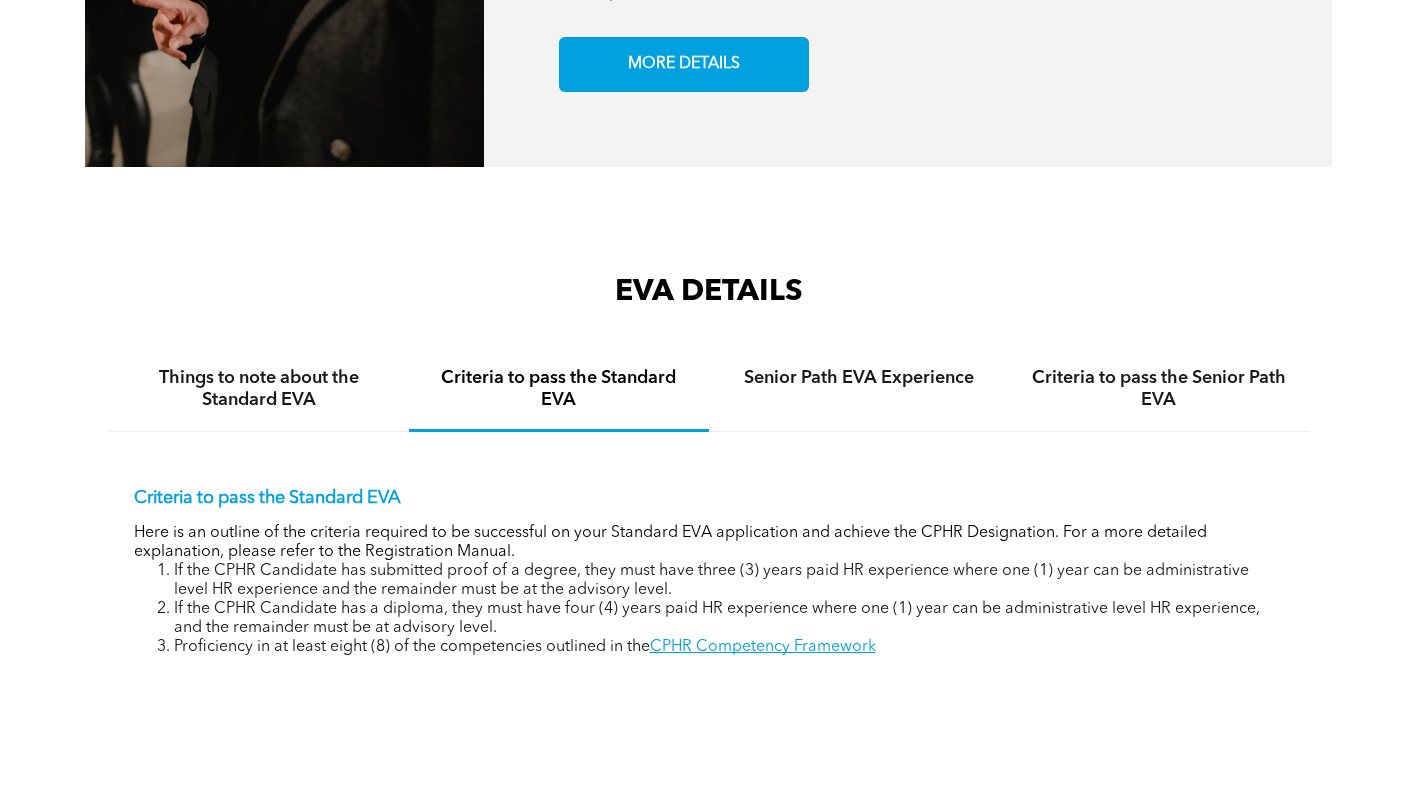 click on "Things to note about the Standard EVA" at bounding box center [259, 390] 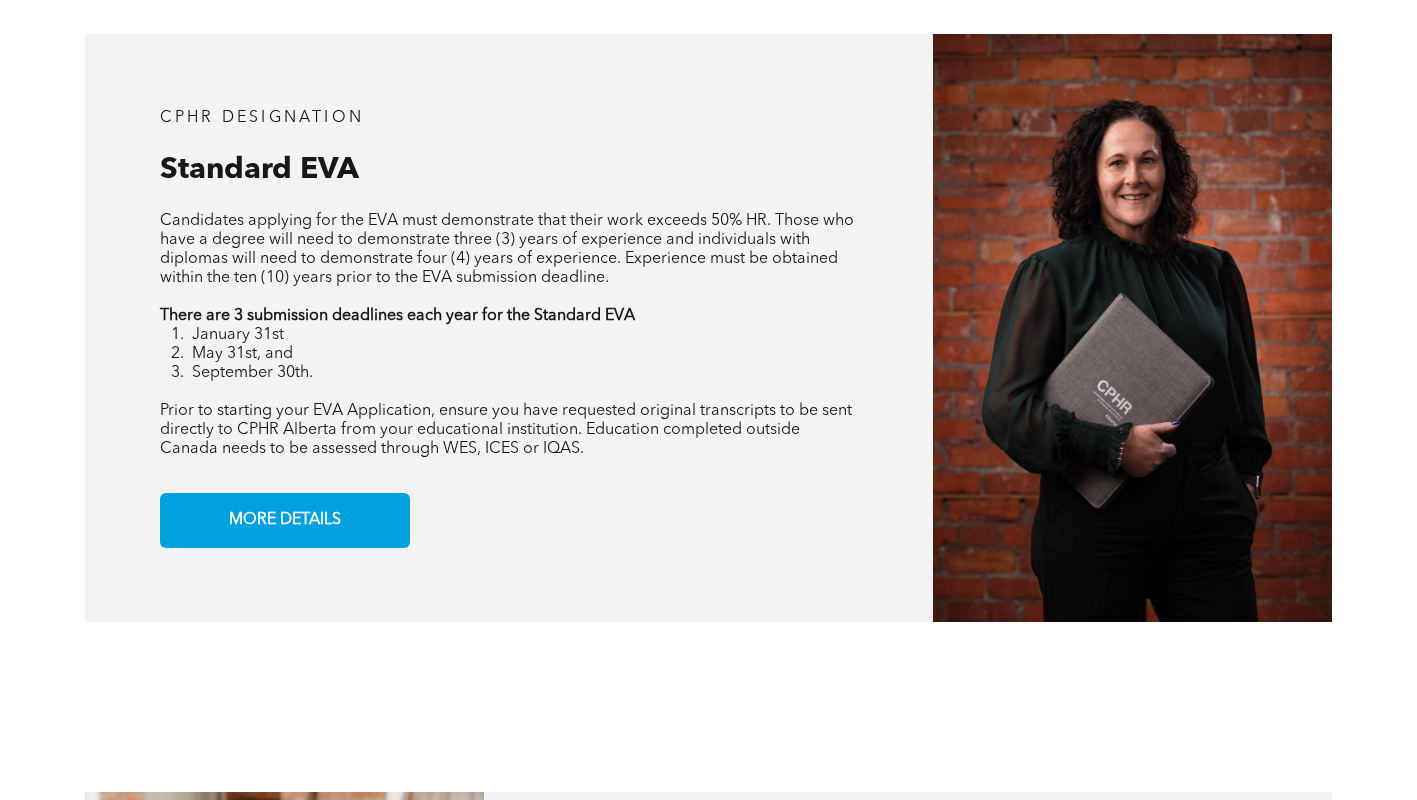 scroll, scrollTop: 1567, scrollLeft: 0, axis: vertical 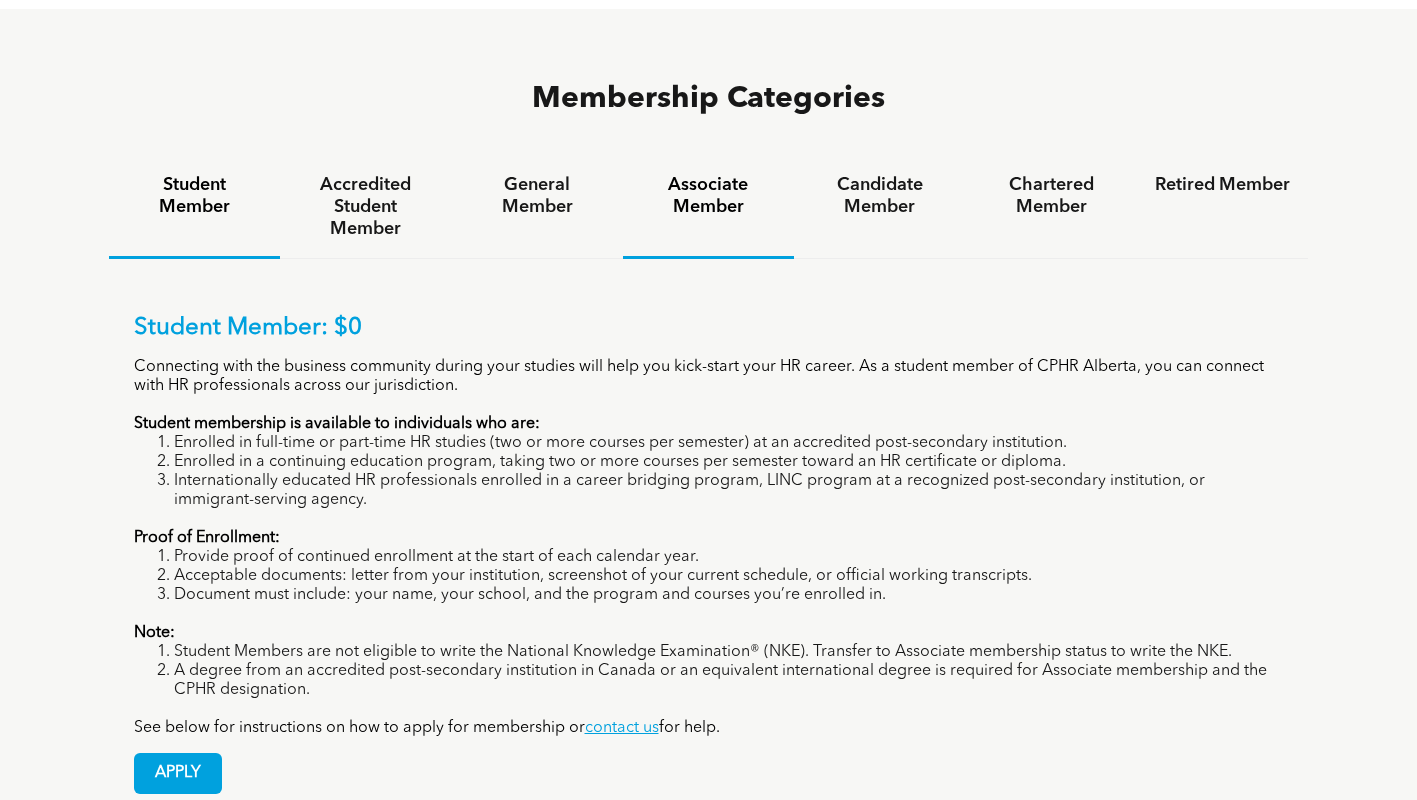 click on "Associate Member" at bounding box center [708, 207] 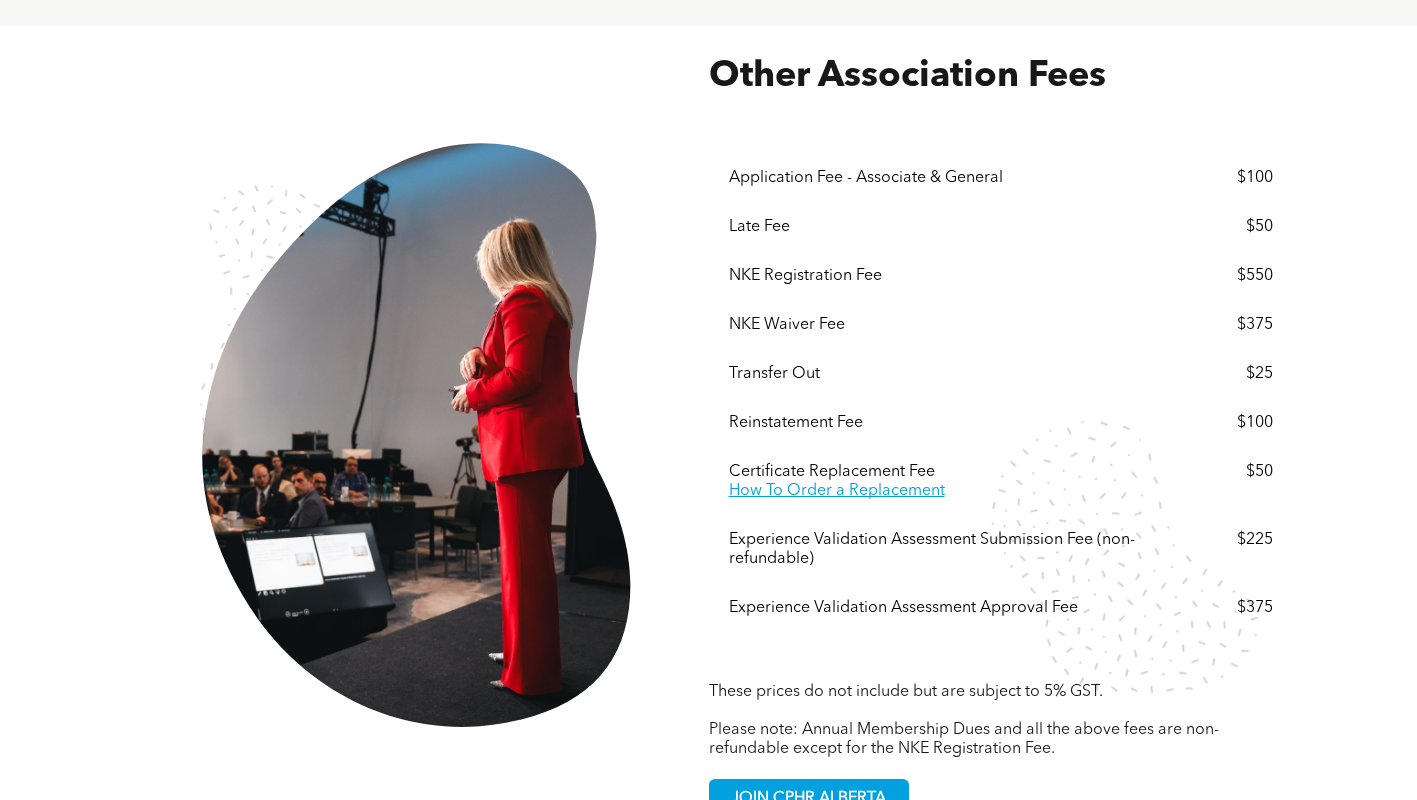 scroll, scrollTop: 3300, scrollLeft: 0, axis: vertical 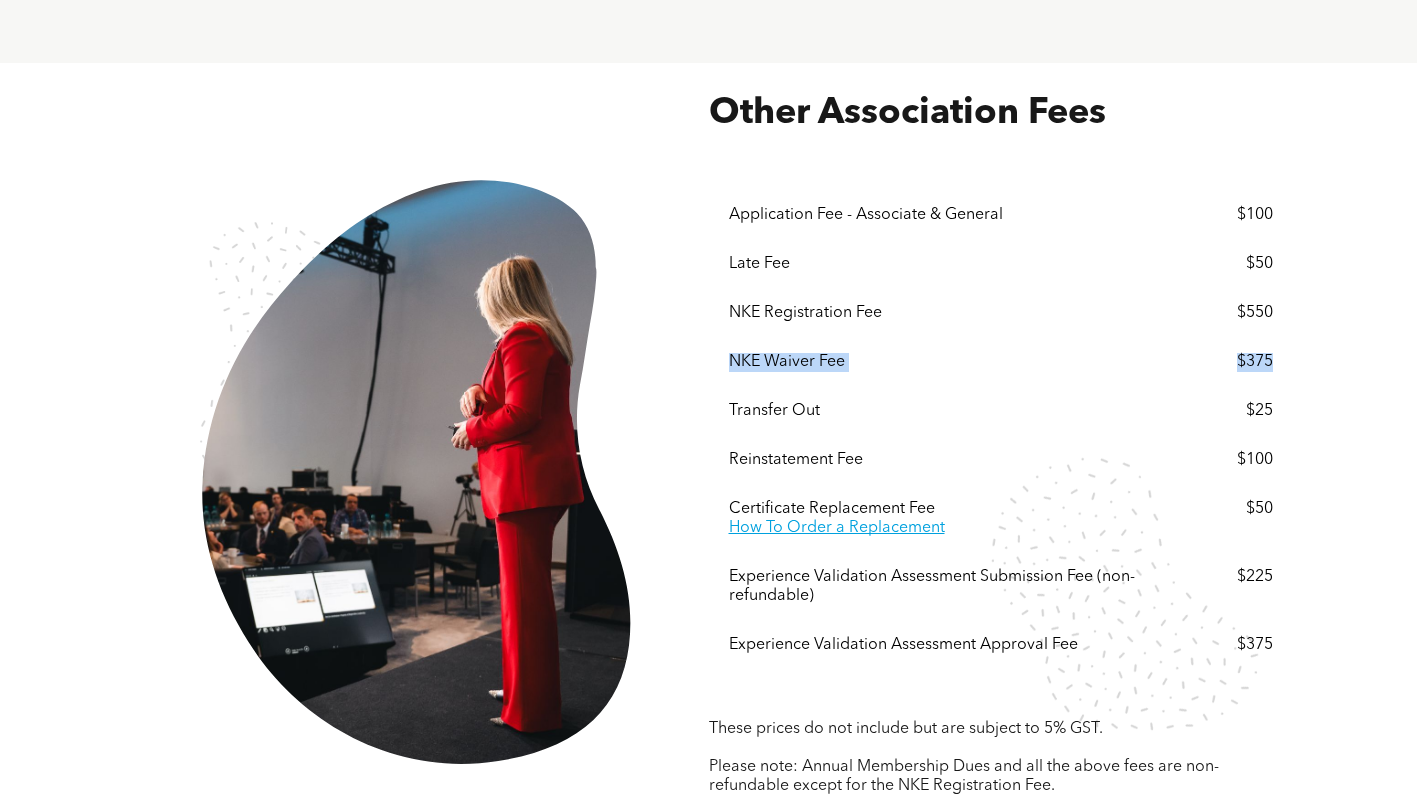 drag, startPoint x: 726, startPoint y: 353, endPoint x: 1276, endPoint y: 378, distance: 550.5679 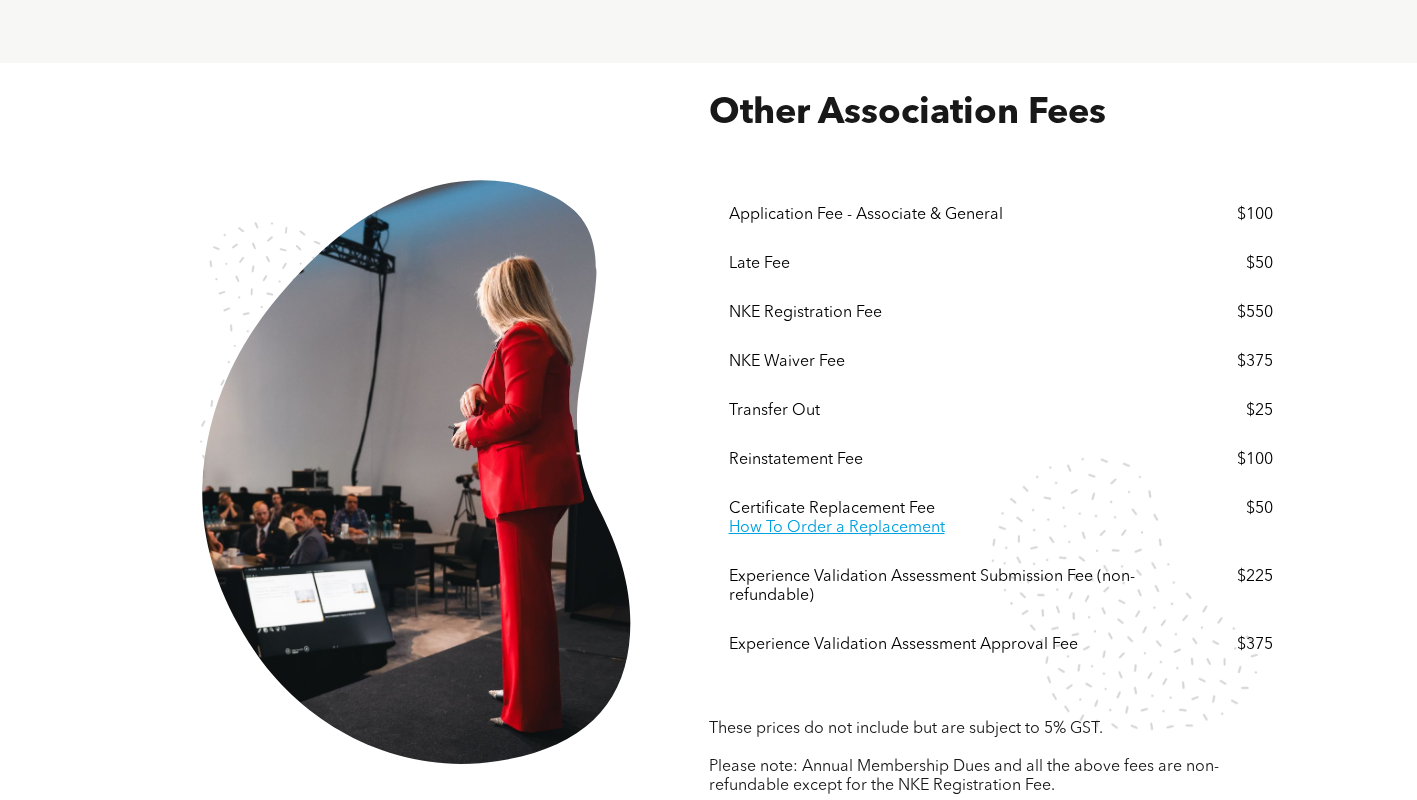 drag, startPoint x: 1276, startPoint y: 378, endPoint x: 1319, endPoint y: 424, distance: 62.968246 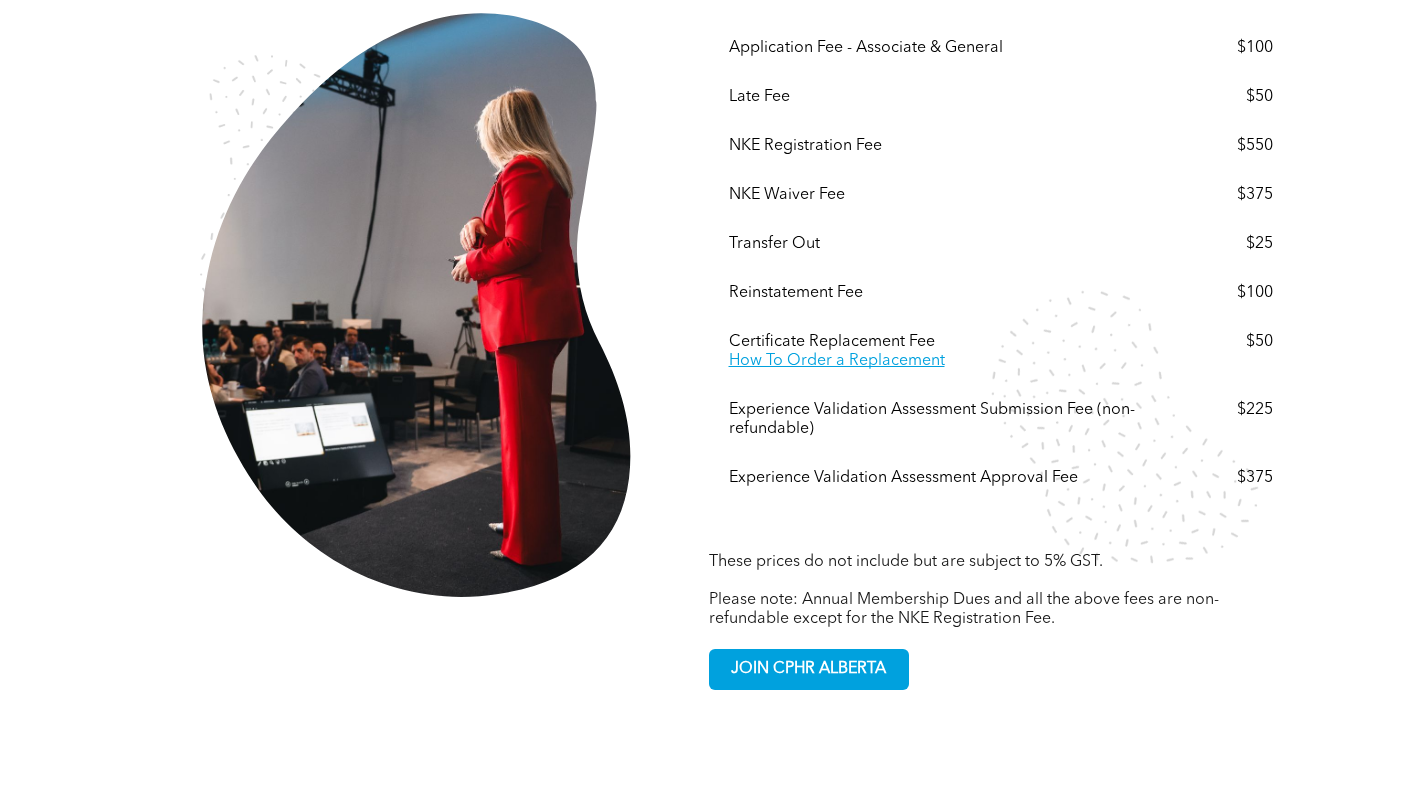scroll, scrollTop: 3500, scrollLeft: 0, axis: vertical 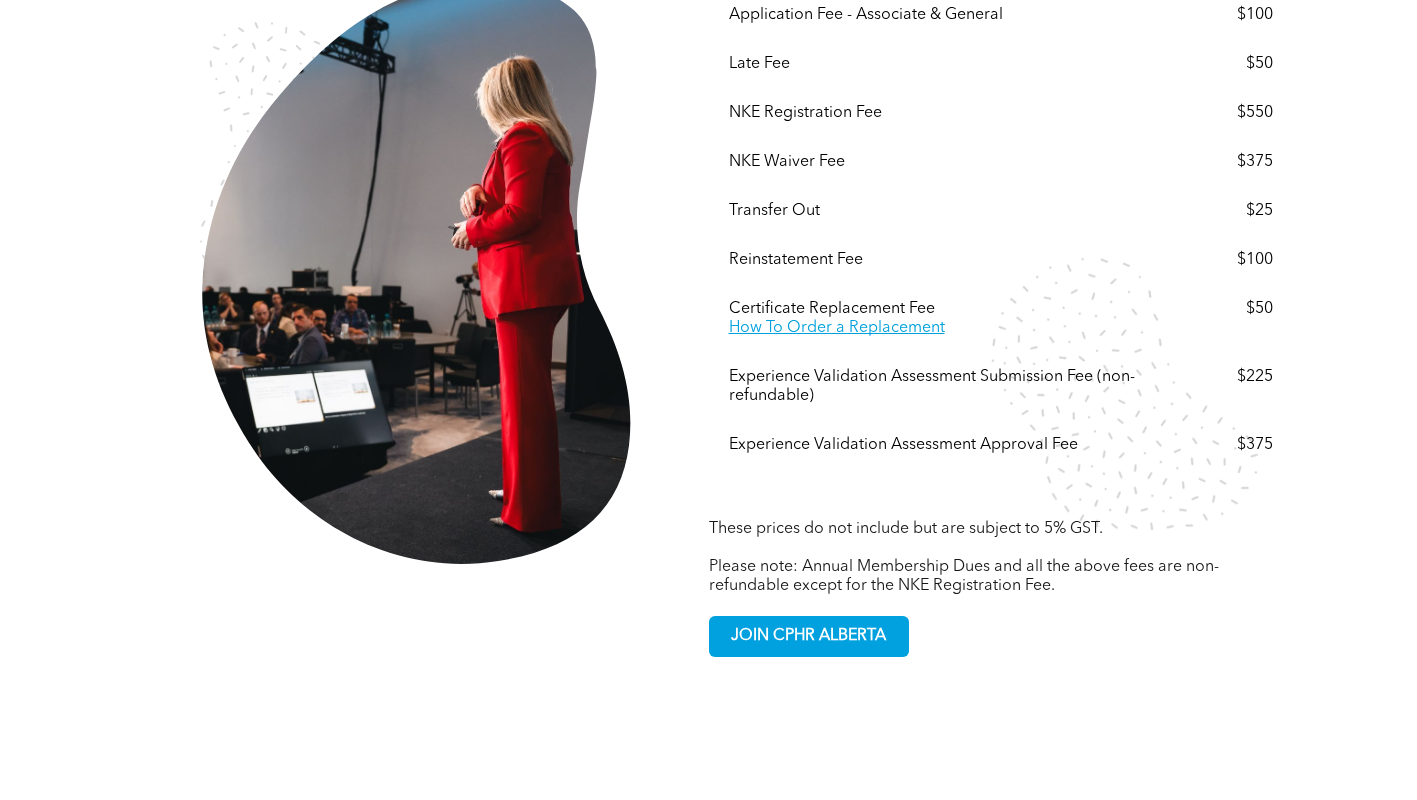 click on "Other Association Fees
These prices do not include but are subject to 5% GST. ﻿ Please note: Annual Membership Dues and all the above fees are non-refundable except for the NKE Registration Fee.
Menu
Application Fee - Associate & General
$100
Late Fee
$50
NKE Registration Fee
$550
NKE Waiver Fee
$375
Transfer Out
$25
Reinstatement Fee
$100
Certificate Replacement Fee
How To Order a Replacement
$50
Experience Validation Assessment Submission Fee (non-refundable)
$225
Experience Validation Assessment Approval Fee
$375
JOIN CPHR ALBERTA" at bounding box center [709, 275] 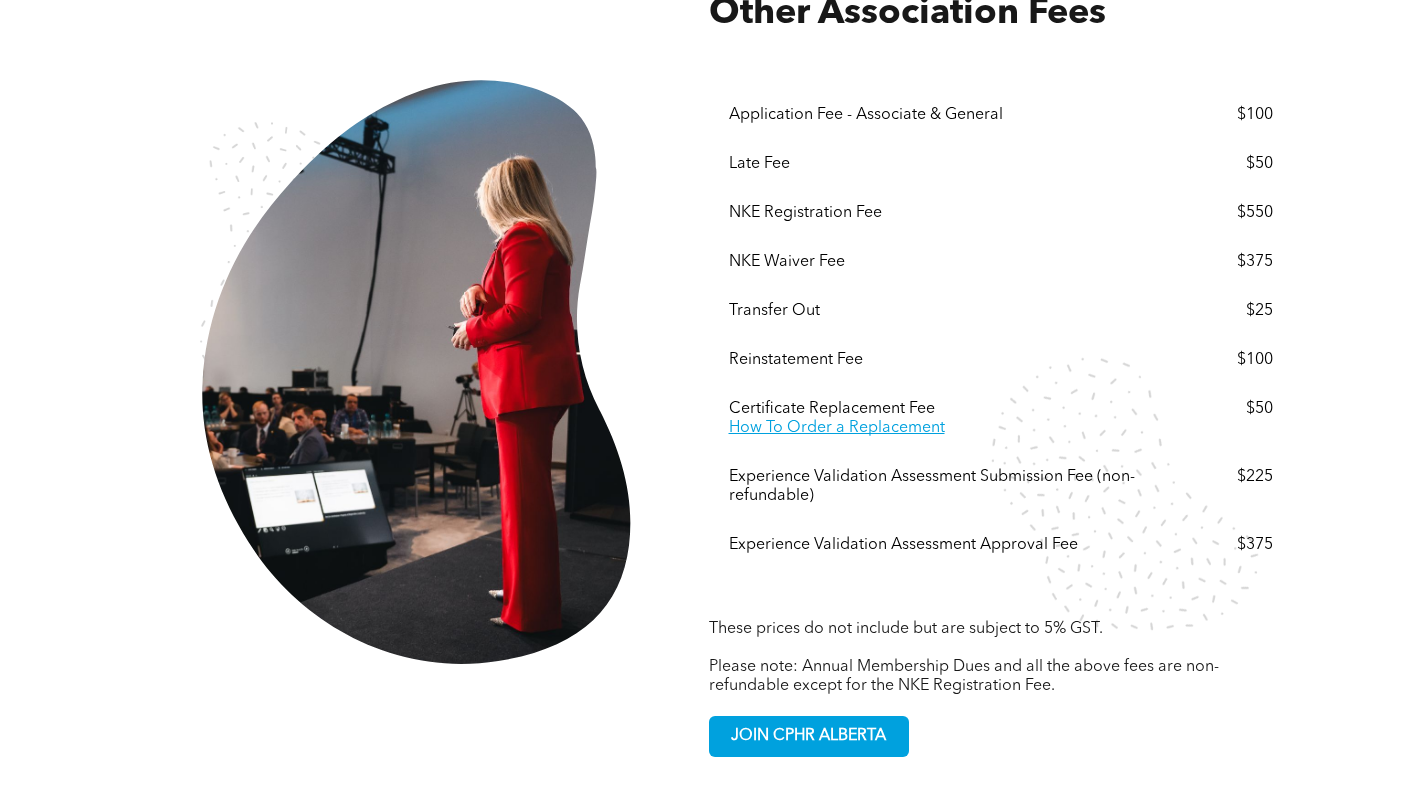 scroll, scrollTop: 3500, scrollLeft: 0, axis: vertical 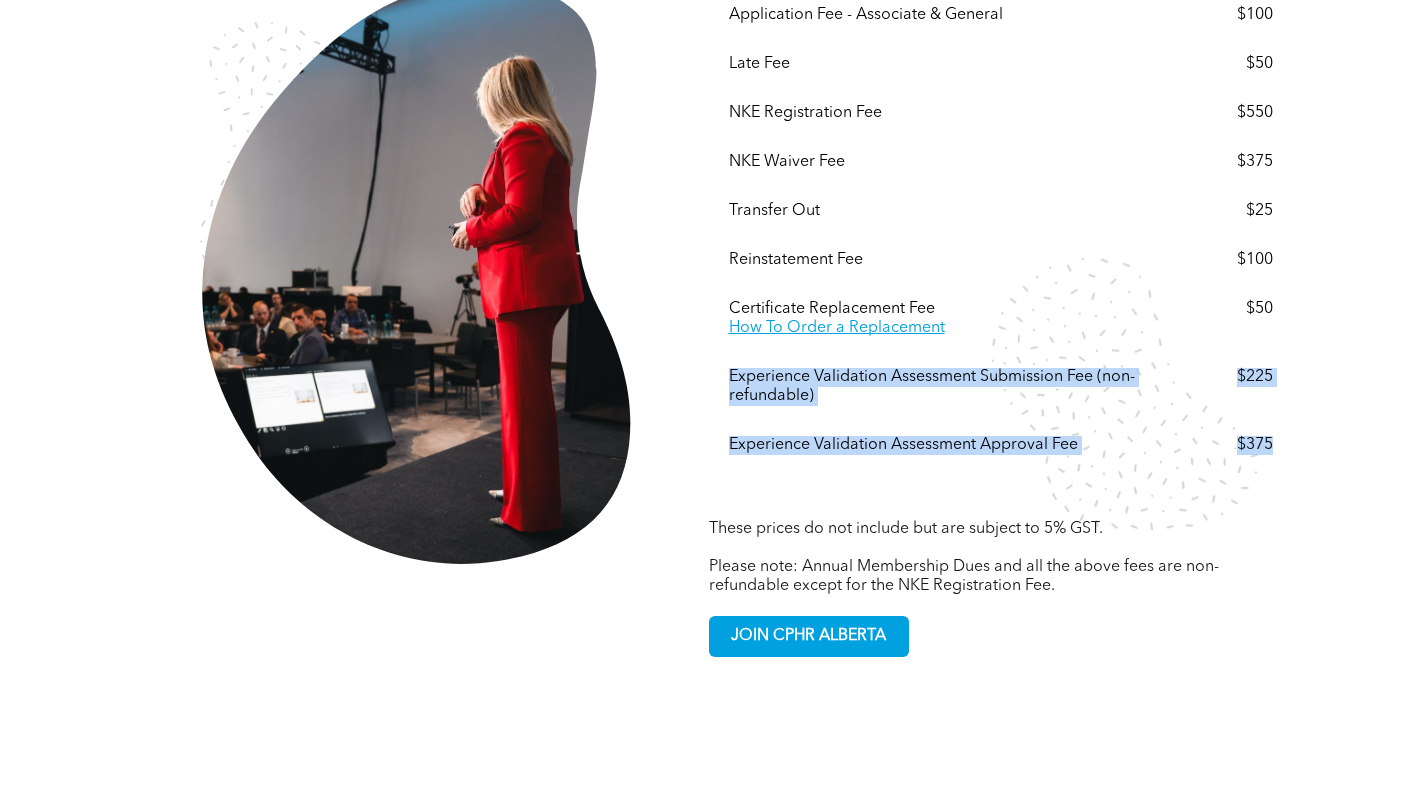 drag, startPoint x: 1290, startPoint y: 434, endPoint x: 720, endPoint y: 376, distance: 572.9433 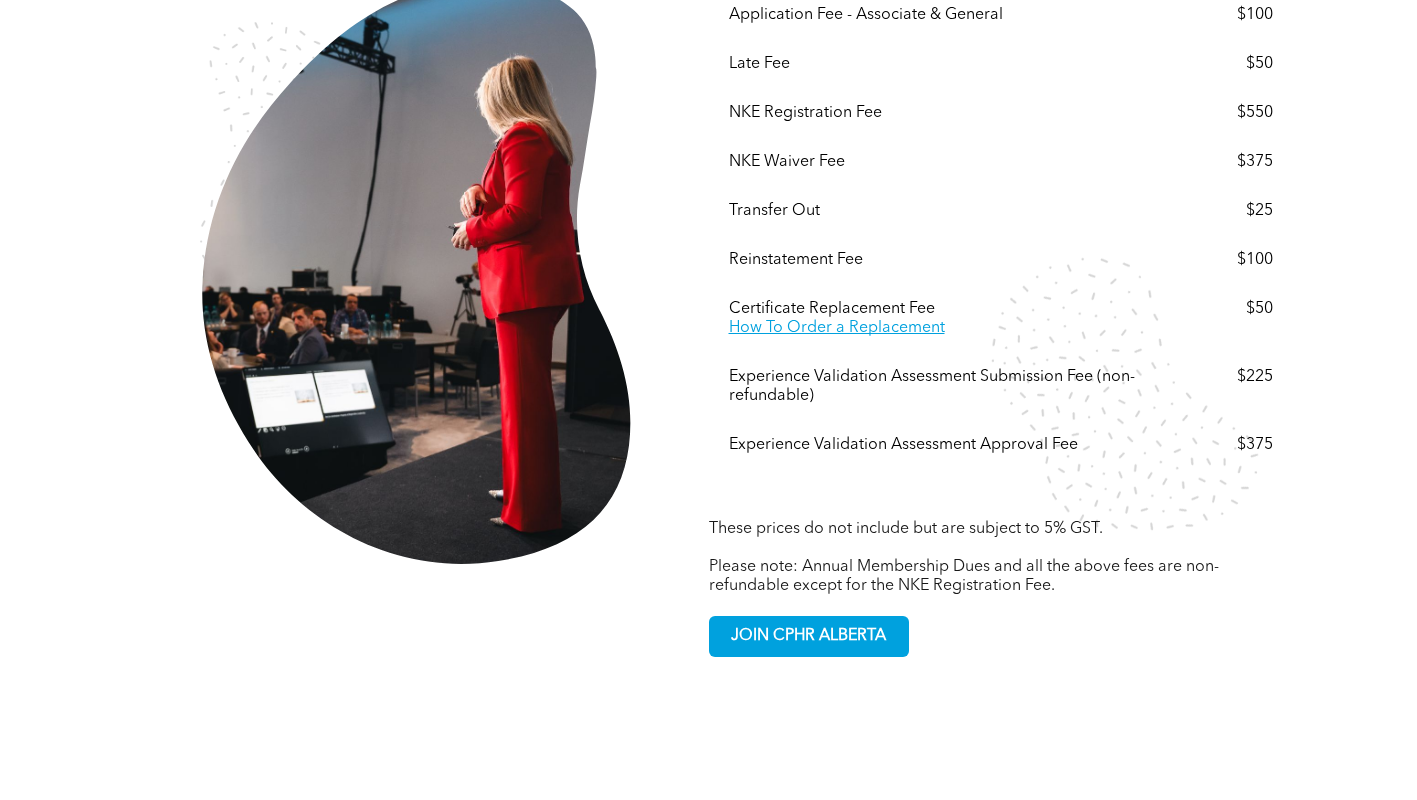 click on "Other Association Fees
These prices do not include but are subject to 5% GST. ﻿ Please note: Annual Membership Dues and all the above fees are non-refundable except for the NKE Registration Fee.
Menu
Application Fee - Associate & General
$100
Late Fee
$50
NKE Registration Fee
$550
NKE Waiver Fee
$375
Transfer Out
$25
Reinstatement Fee
$100
Certificate Replacement Fee
How To Order a Replacement
$50
Experience Validation Assessment Submission Fee (non-refundable)
$225
Experience Validation Assessment Approval Fee
$375
JOIN CPHR ALBERTA" at bounding box center (708, 275) 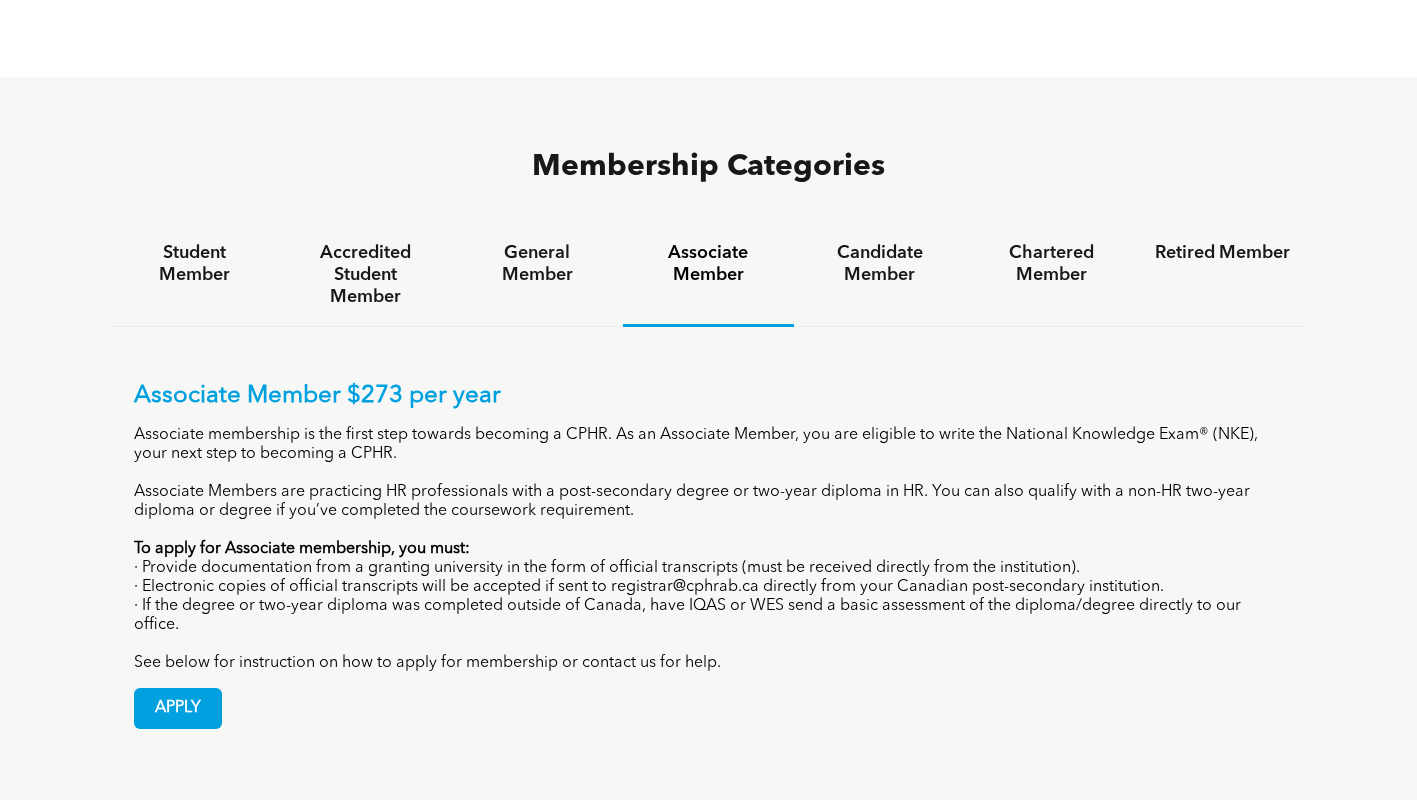 scroll, scrollTop: 1300, scrollLeft: 0, axis: vertical 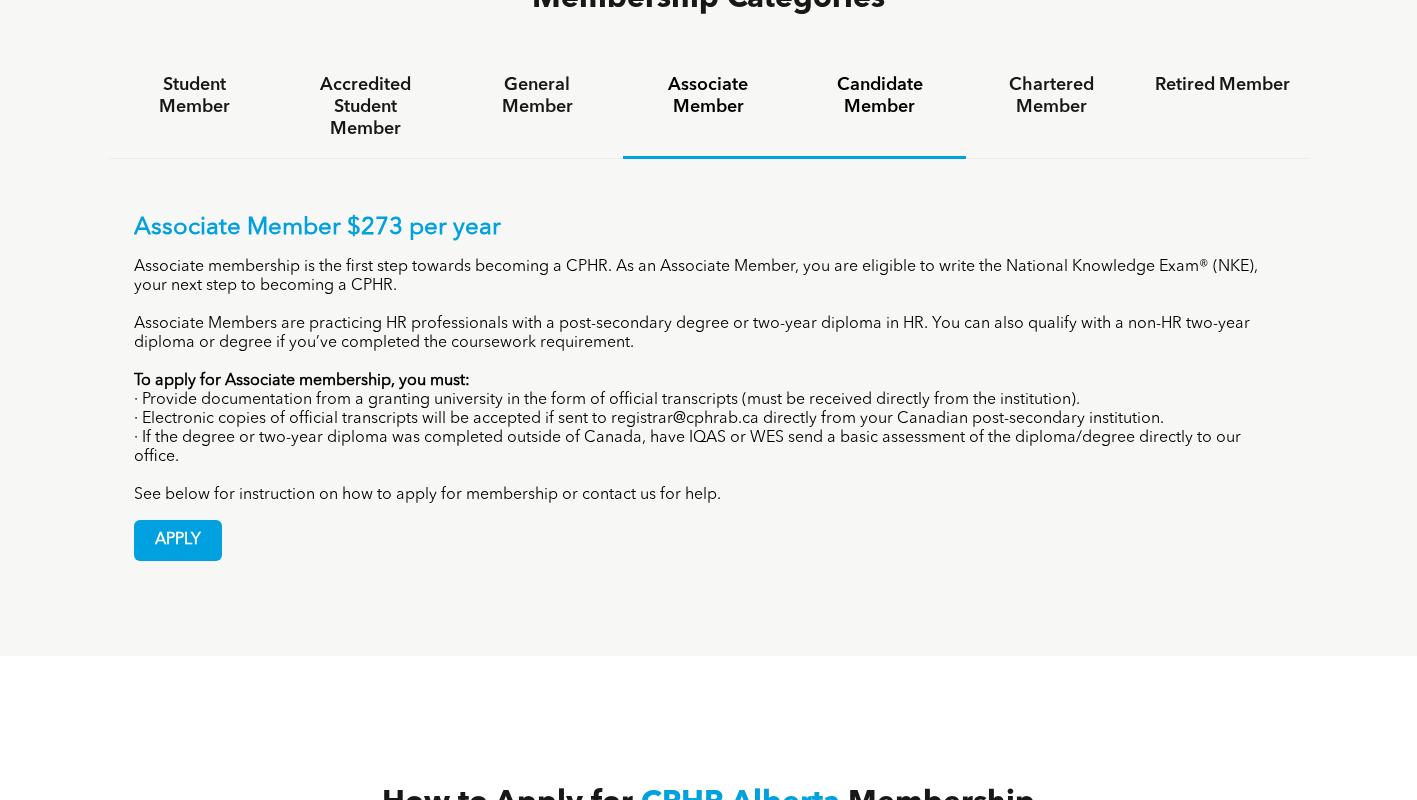 click on "Candidate Member" at bounding box center [879, 96] 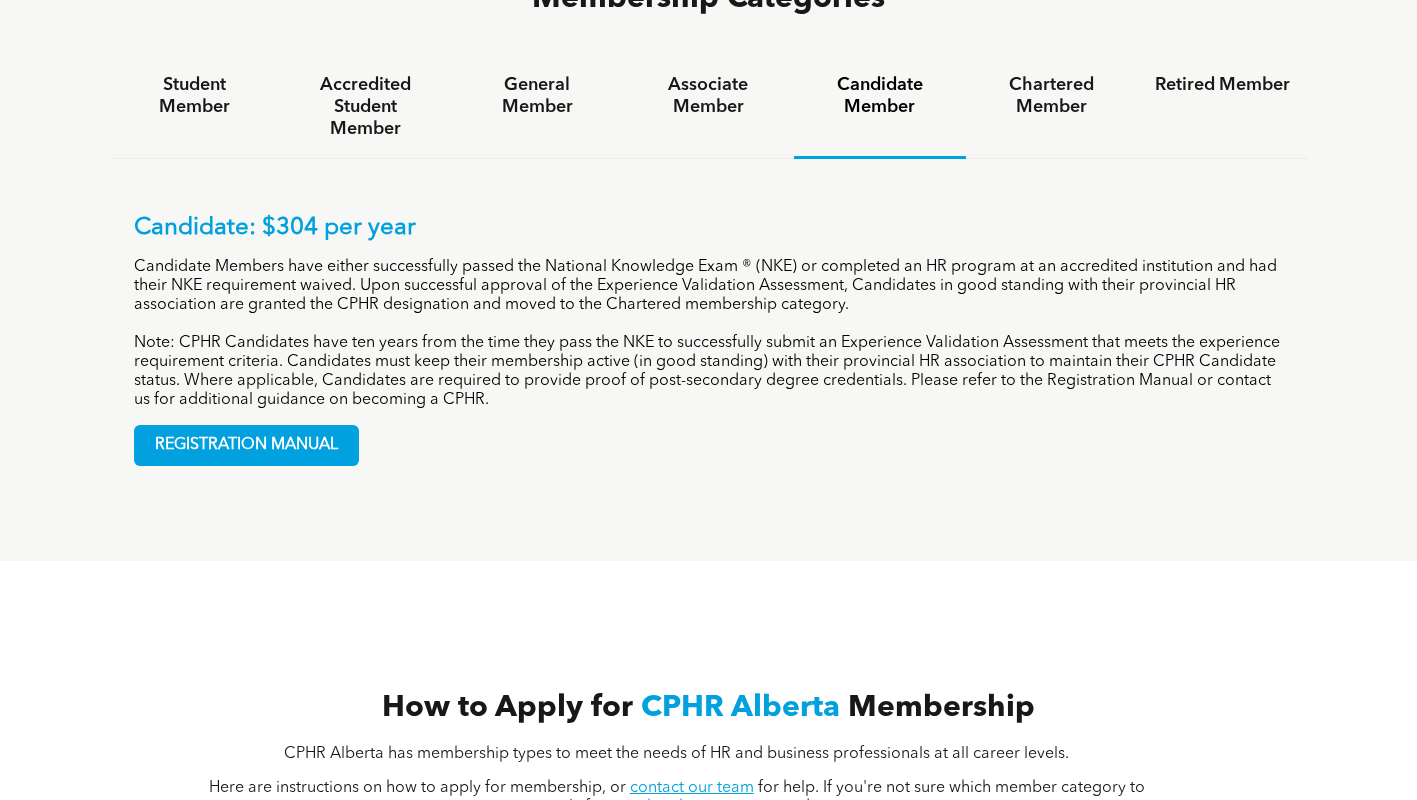 scroll, scrollTop: 1100, scrollLeft: 0, axis: vertical 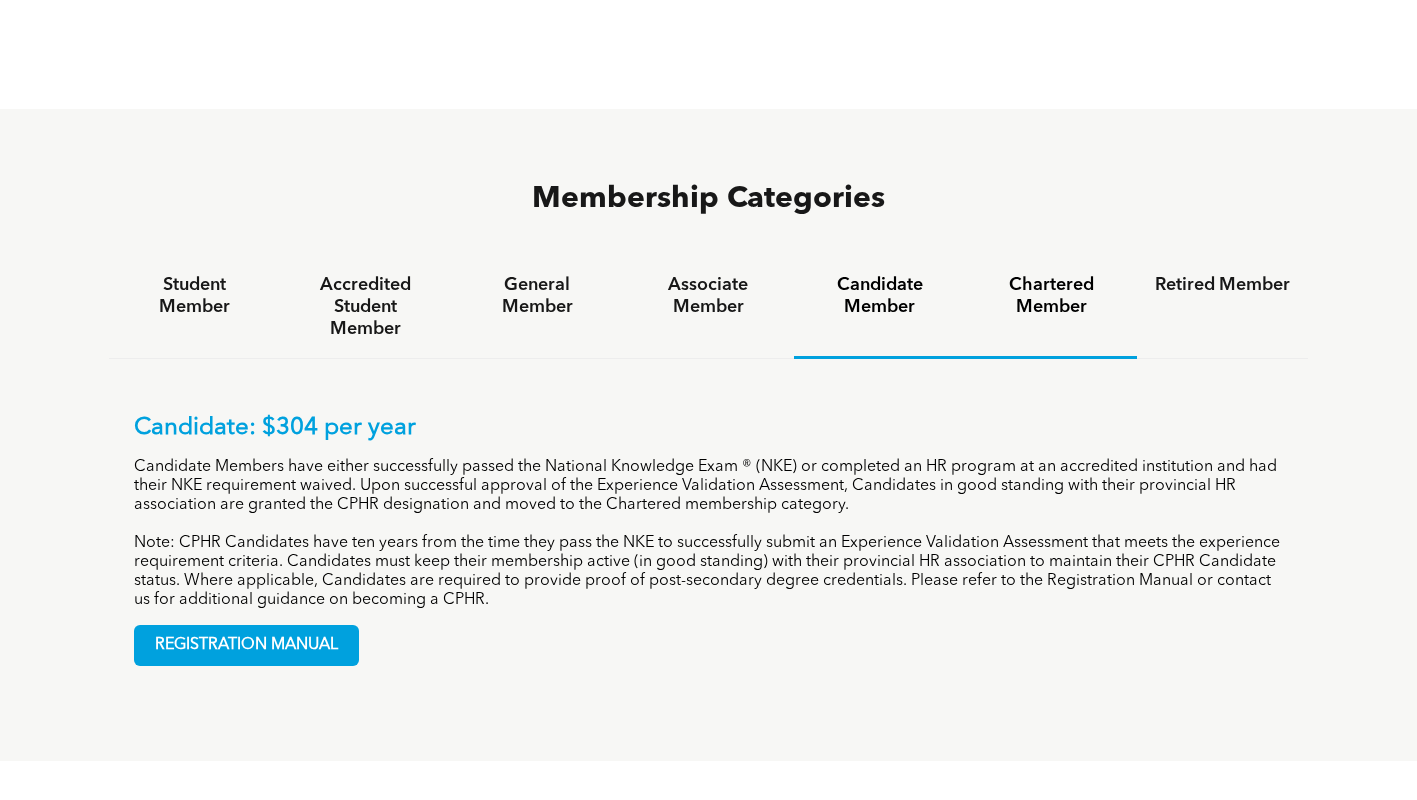 click on "Chartered Member" at bounding box center (1051, 296) 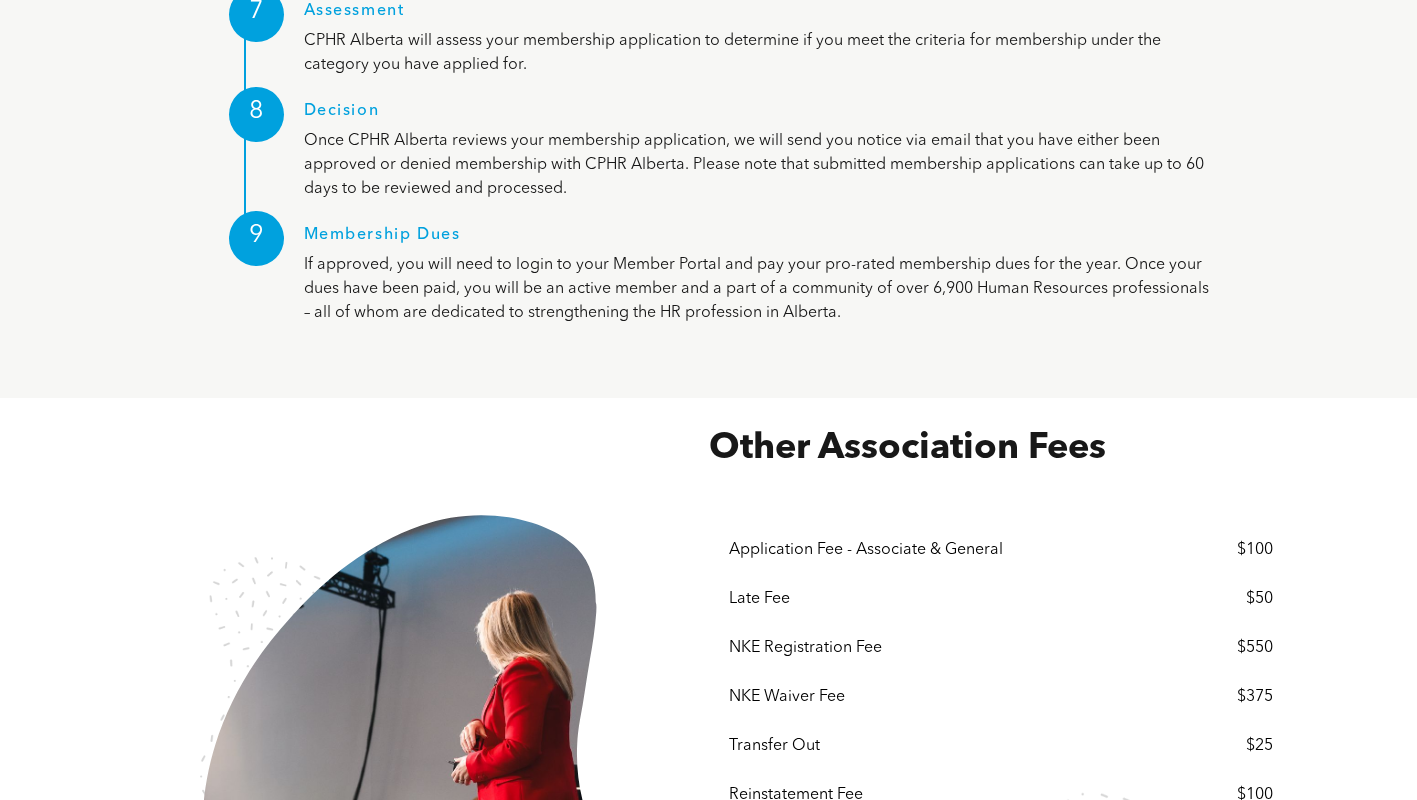 scroll, scrollTop: 2800, scrollLeft: 0, axis: vertical 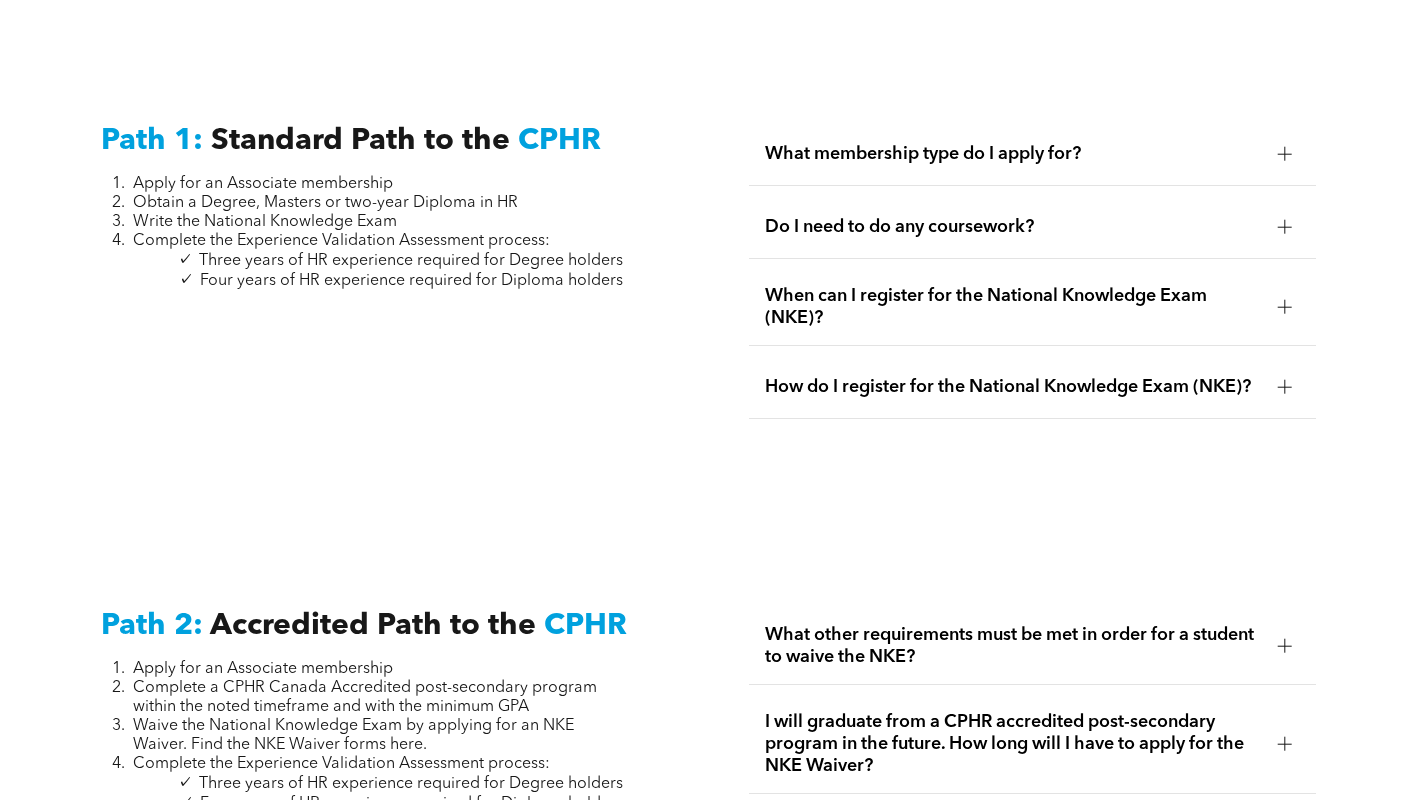 click on "Path 2:   Accredited Path to the
CPHR
Apply for an Associate membership Complete a CPHR Canada Accredited post-secondary program within the noted timeframe and with the minimum GPA Waive the National Knowledge Exam by applying for an NKE Waiver. Find the NKE Waiver forms here.  Complete the Experience Validation Assessment process:
Three years of HR experience required for Degree holders Four years of HR experience required for Diploma holders
What other requirements must be met in order for a student to waive the NKE? In order to waive the NKE, a student must achieve 70% overall average grade in the program, as well as be an Associate member in good standing of CPHR Alberta. I will graduate from a CPHR accredited post-secondary program in the future. How long will I have to apply for the NKE Waiver? You are required to have graduated from said program within the time frame outlined in the Accreditation Agreement.    Login to your  Member Profile" at bounding box center (708, 1470) 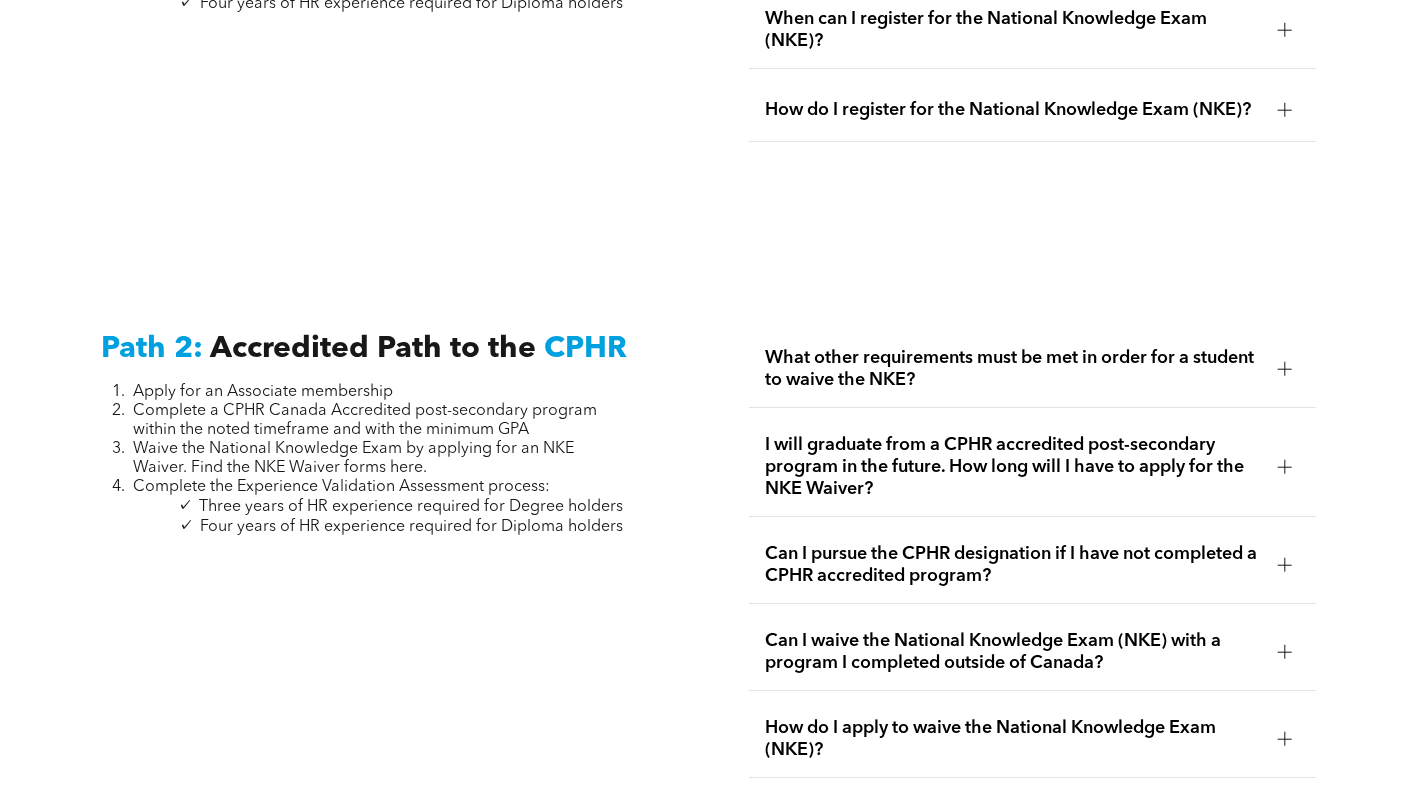scroll, scrollTop: 3100, scrollLeft: 0, axis: vertical 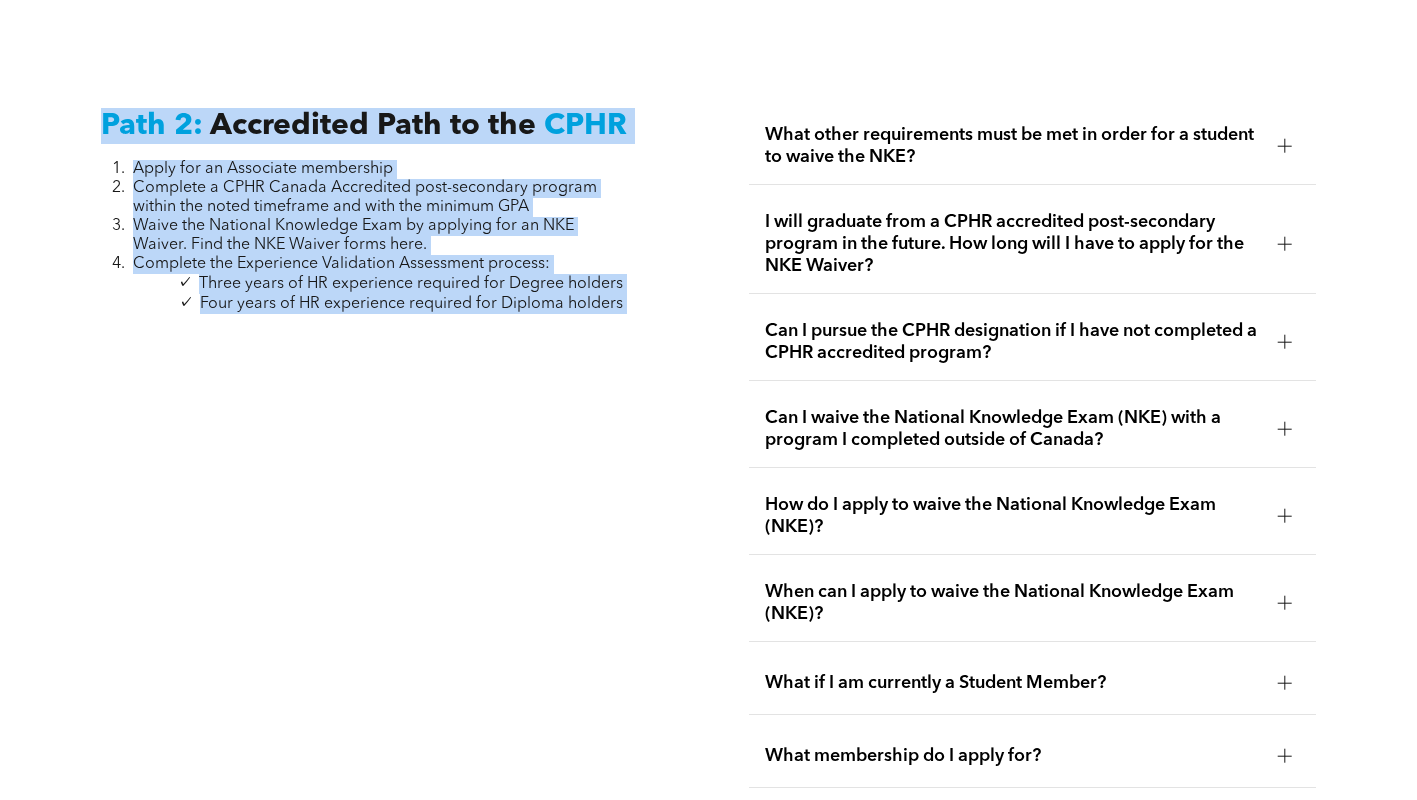 drag, startPoint x: 651, startPoint y: 321, endPoint x: 16, endPoint y: 150, distance: 657.62146 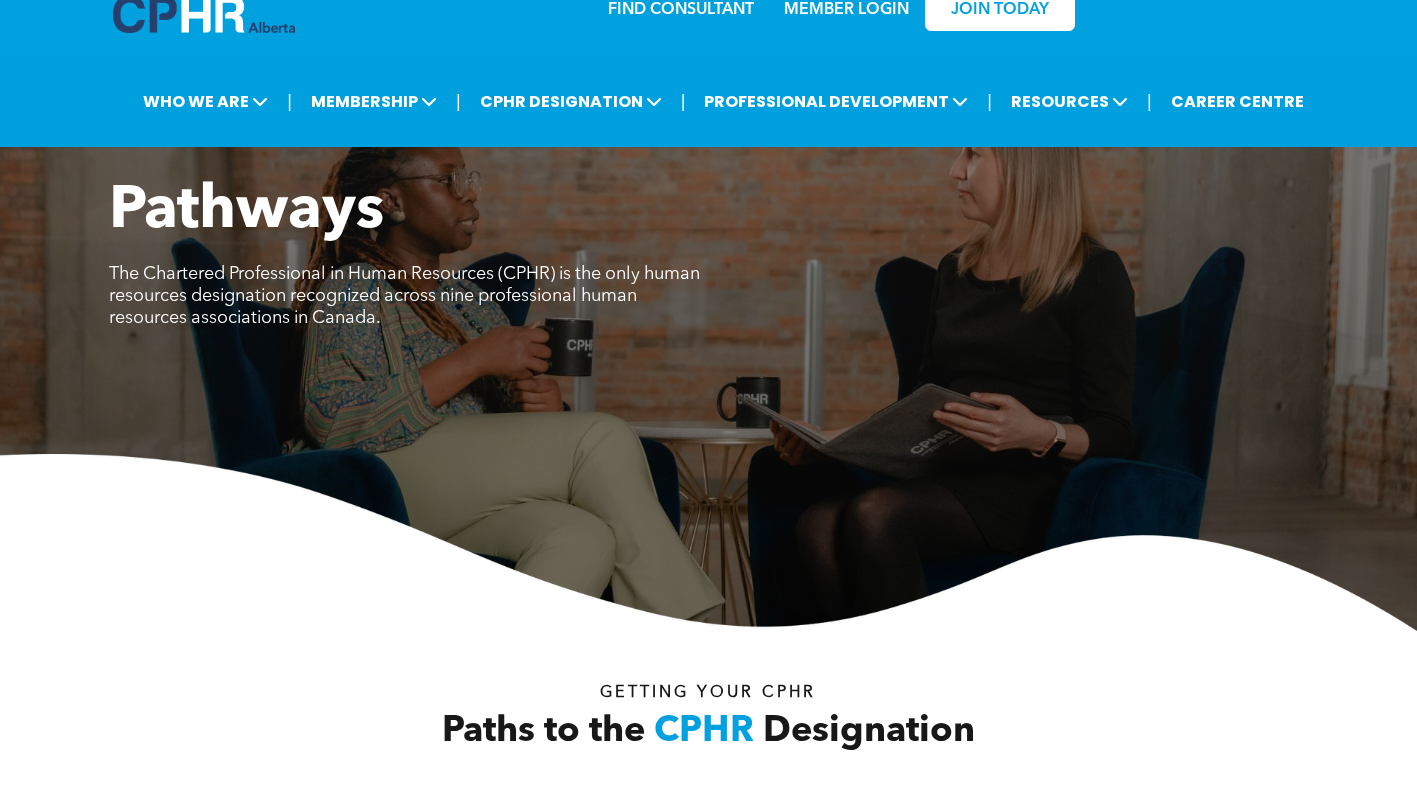 scroll, scrollTop: 0, scrollLeft: 0, axis: both 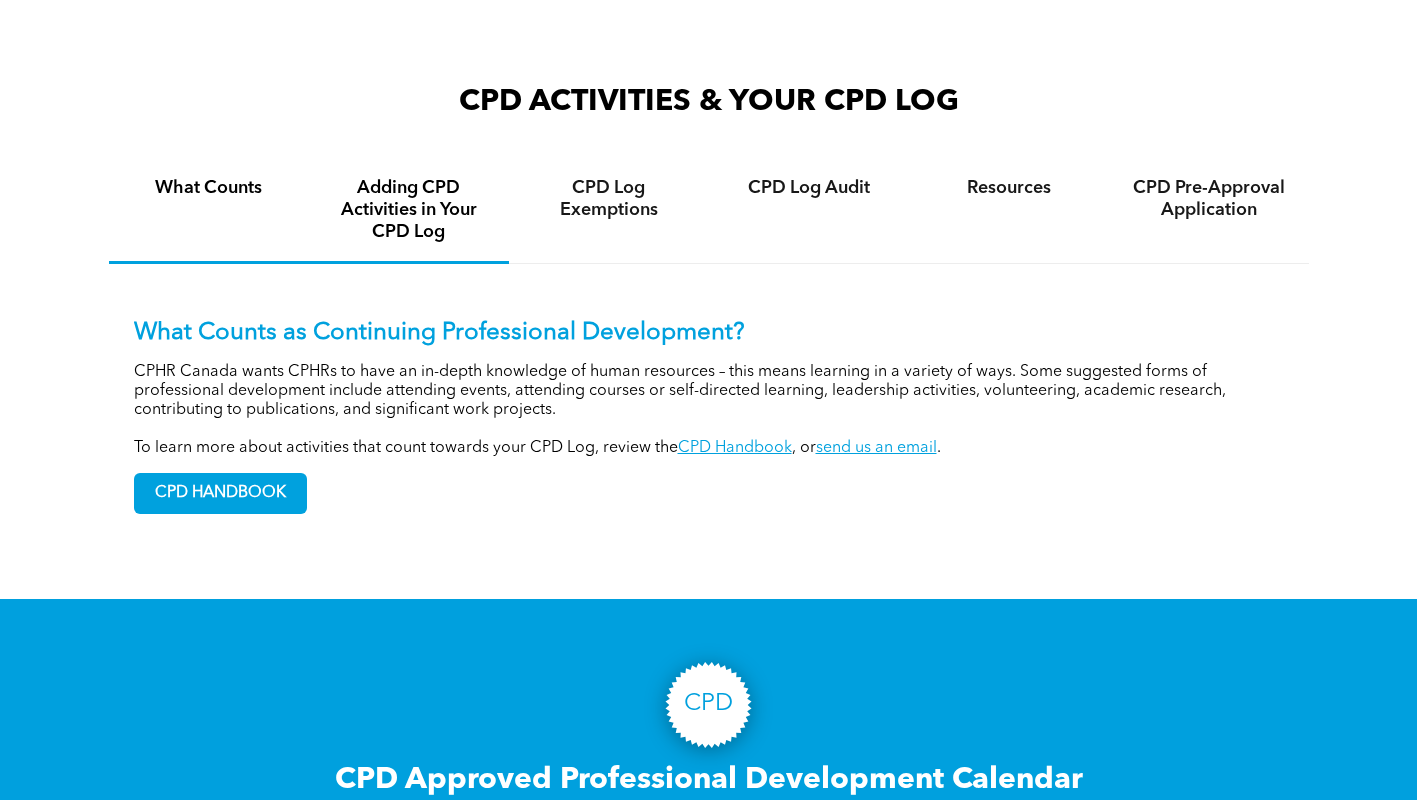 drag, startPoint x: 438, startPoint y: 239, endPoint x: 448, endPoint y: 240, distance: 10.049875 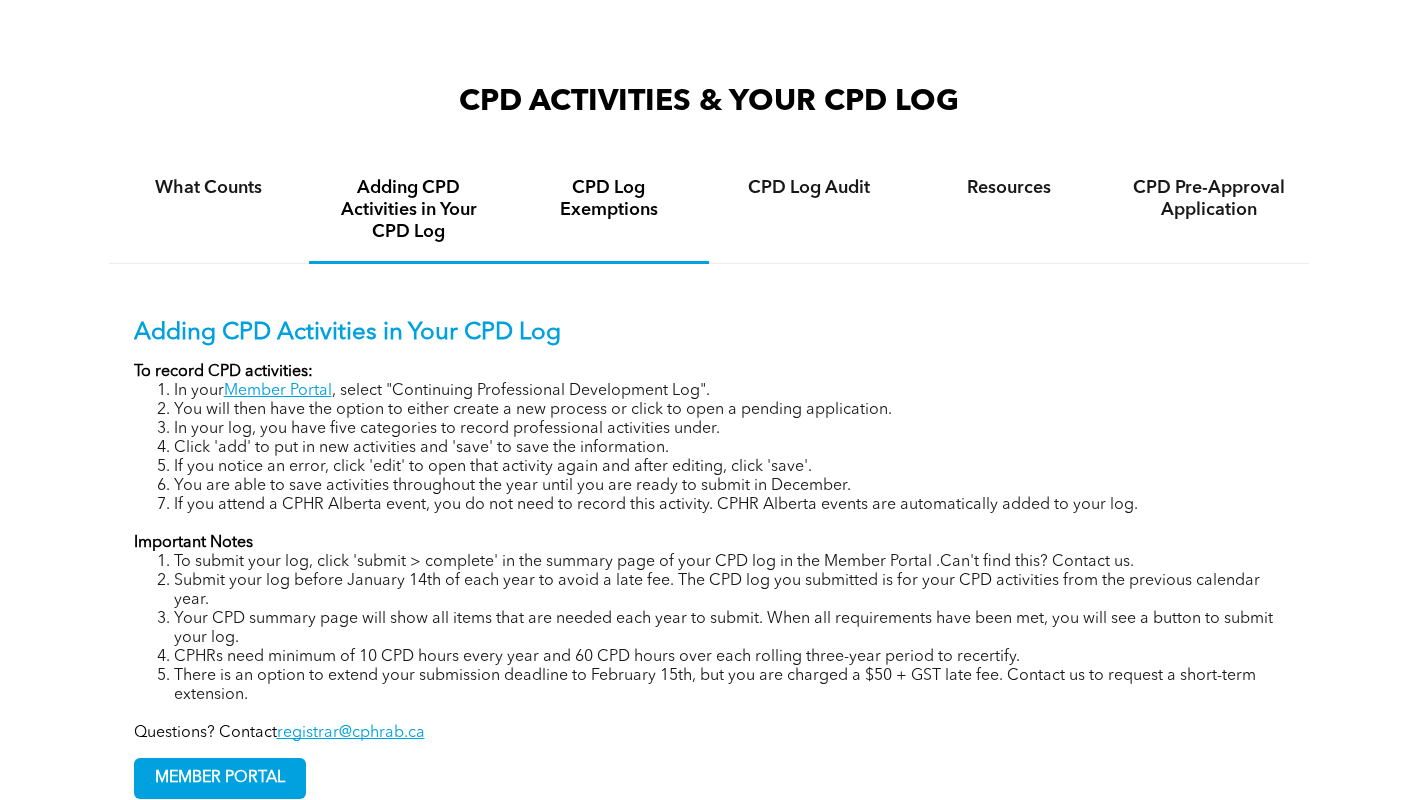 click on "CPD Log Exemptions" at bounding box center (609, 211) 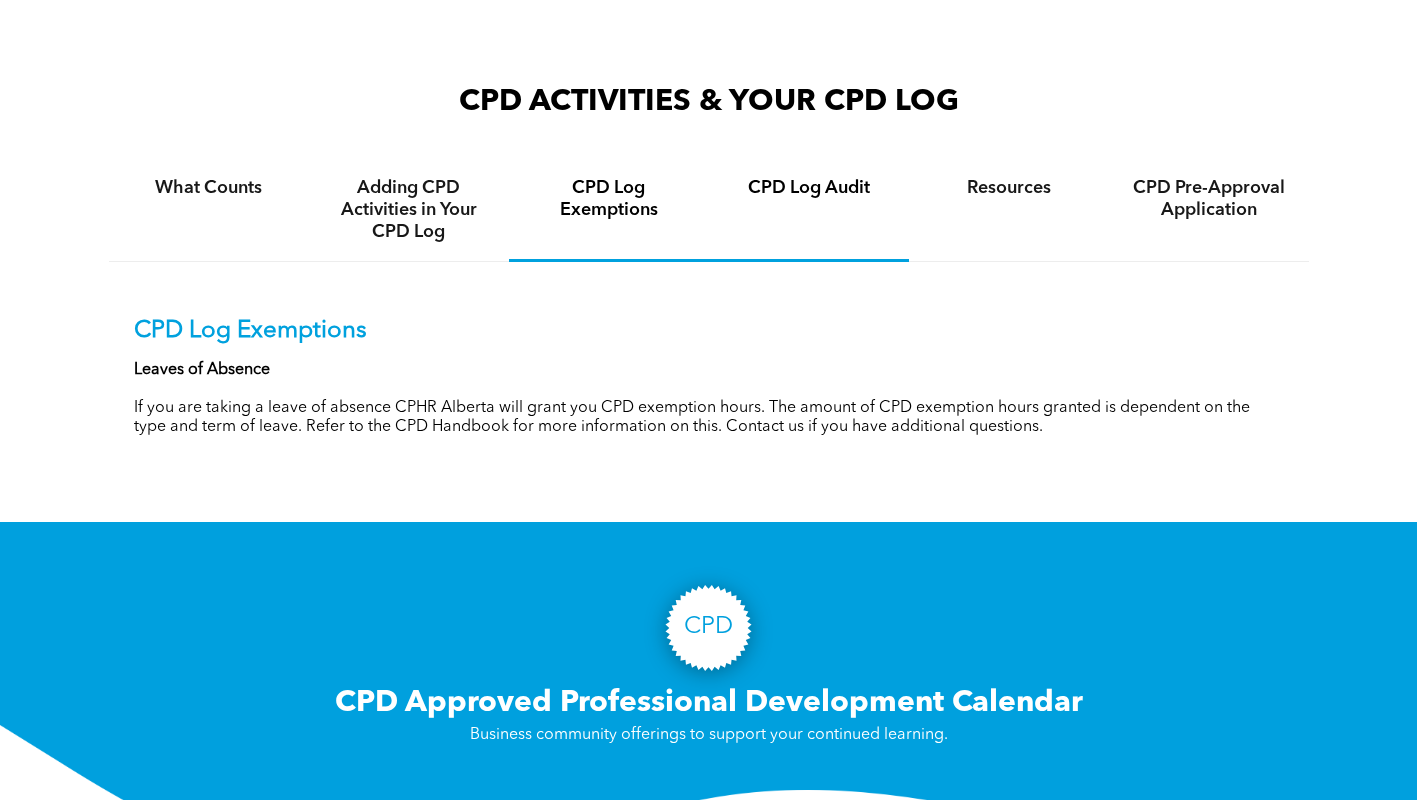 click on "CPD Log Audit" at bounding box center (809, 210) 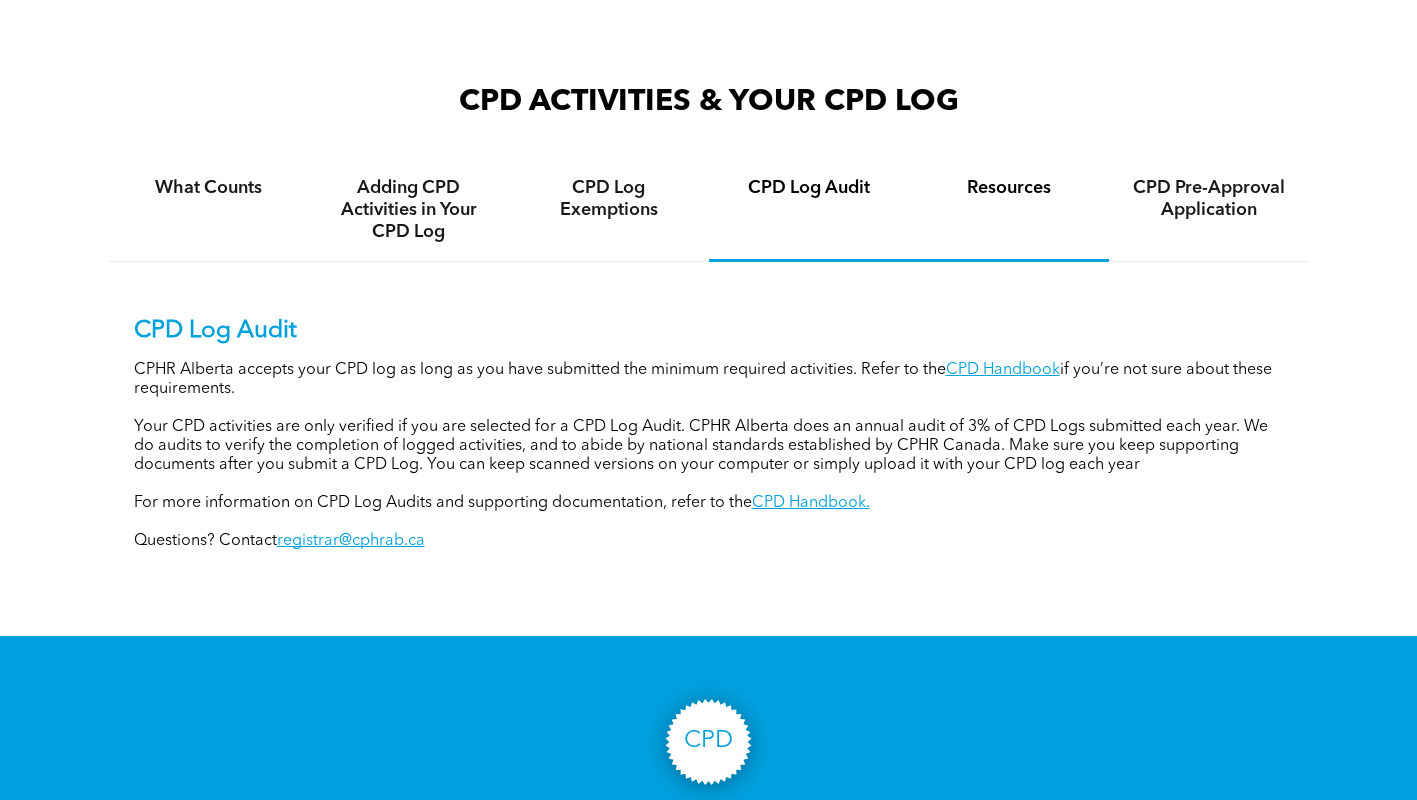 click on "Resources" at bounding box center (1009, 210) 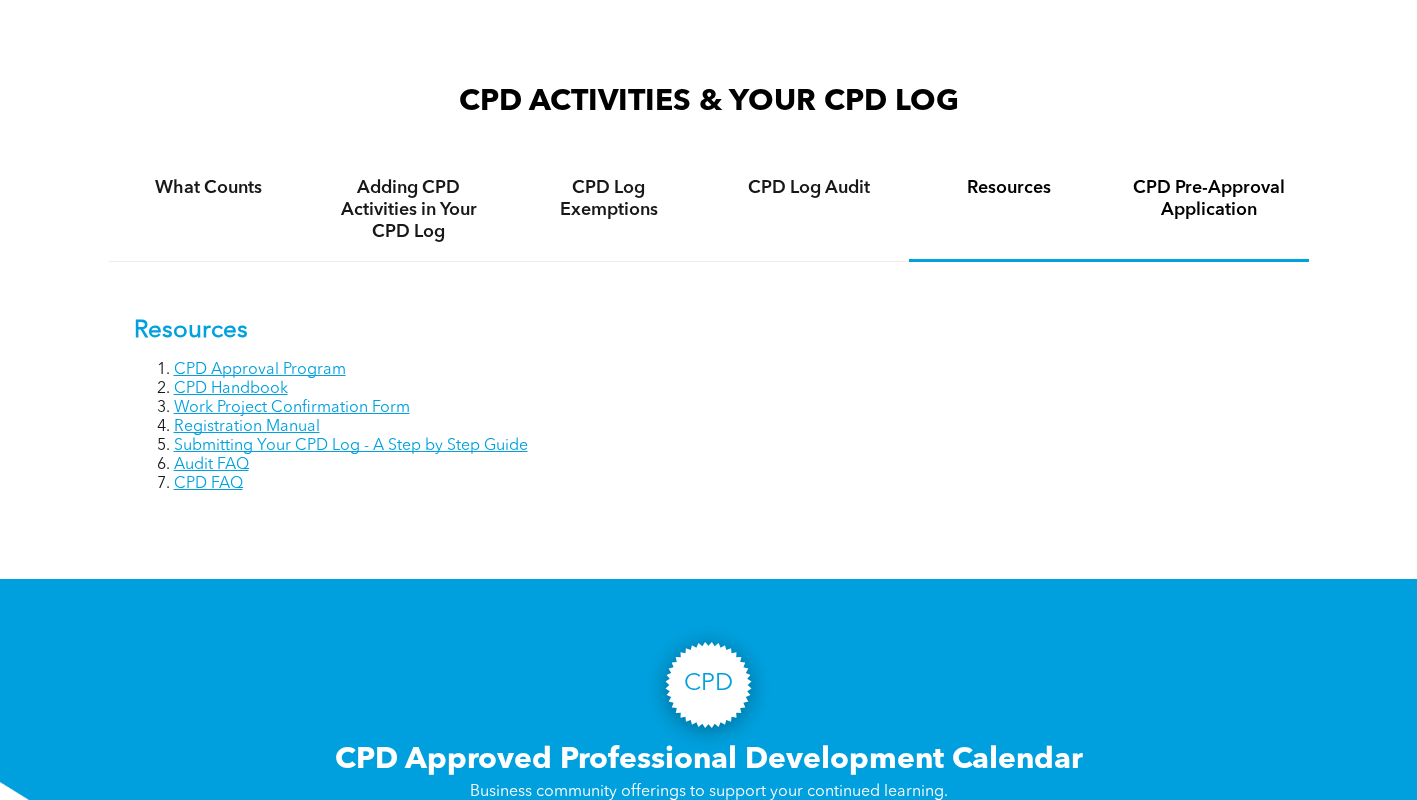 click on "CPD Pre-Approval Application" at bounding box center (1209, 210) 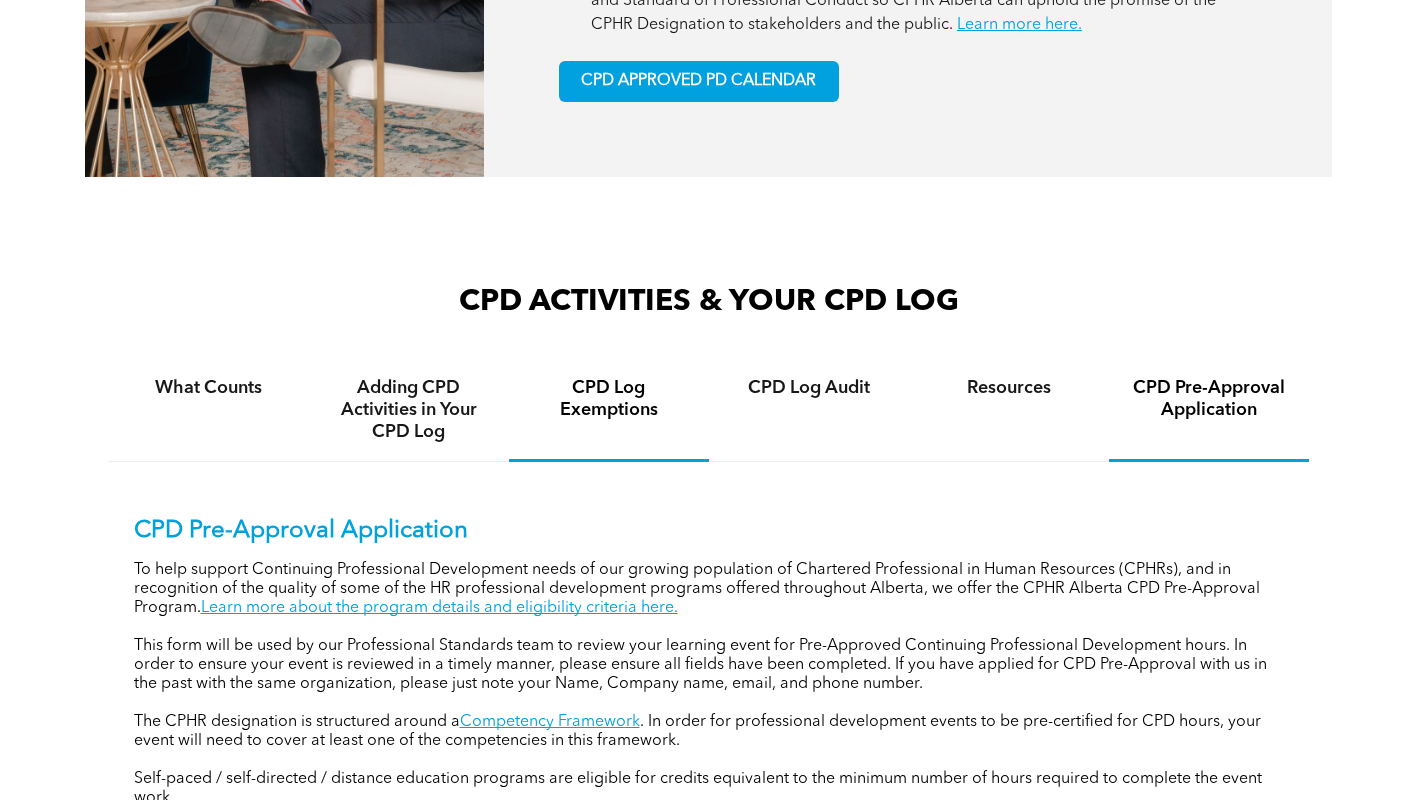 scroll, scrollTop: 1300, scrollLeft: 0, axis: vertical 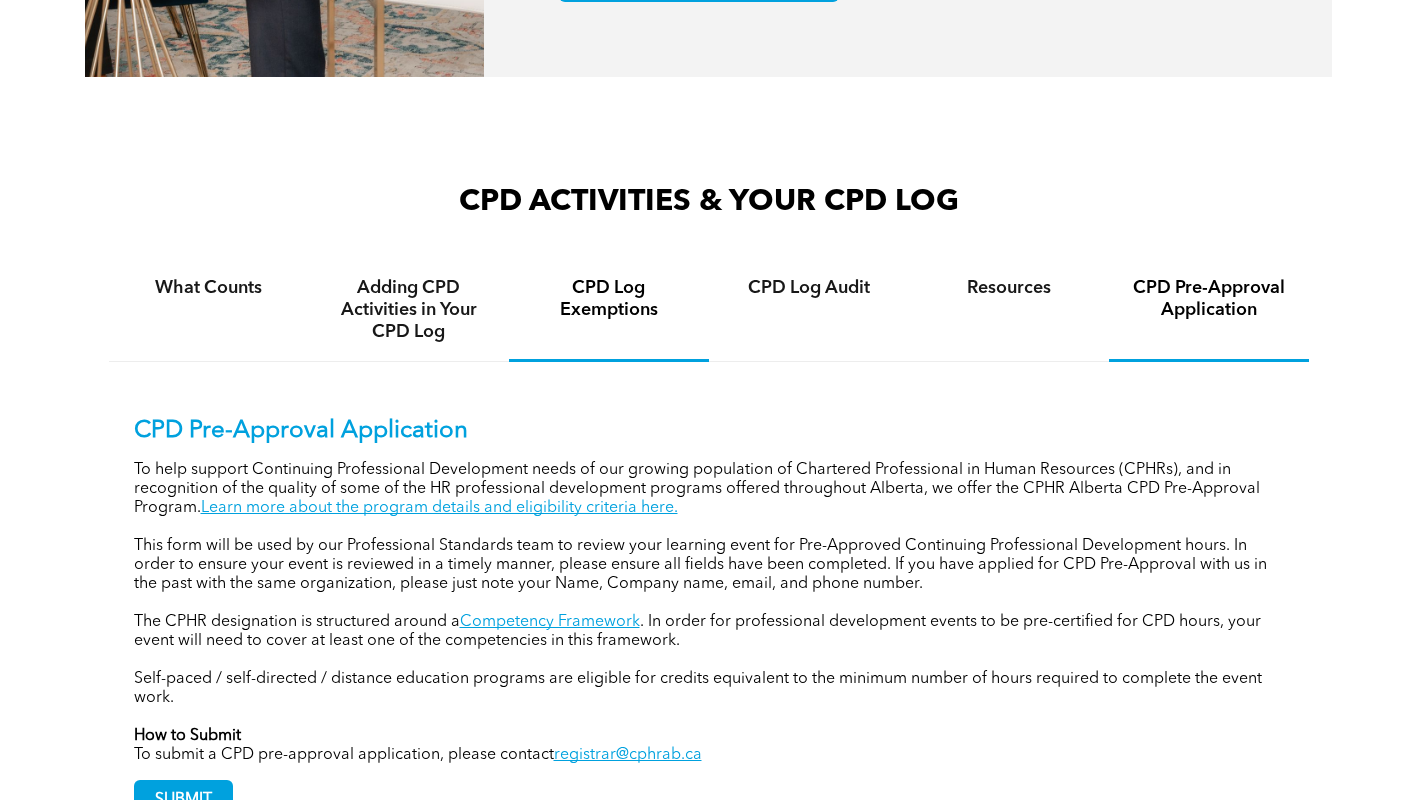 click on "CPD Log Exemptions" at bounding box center (609, 310) 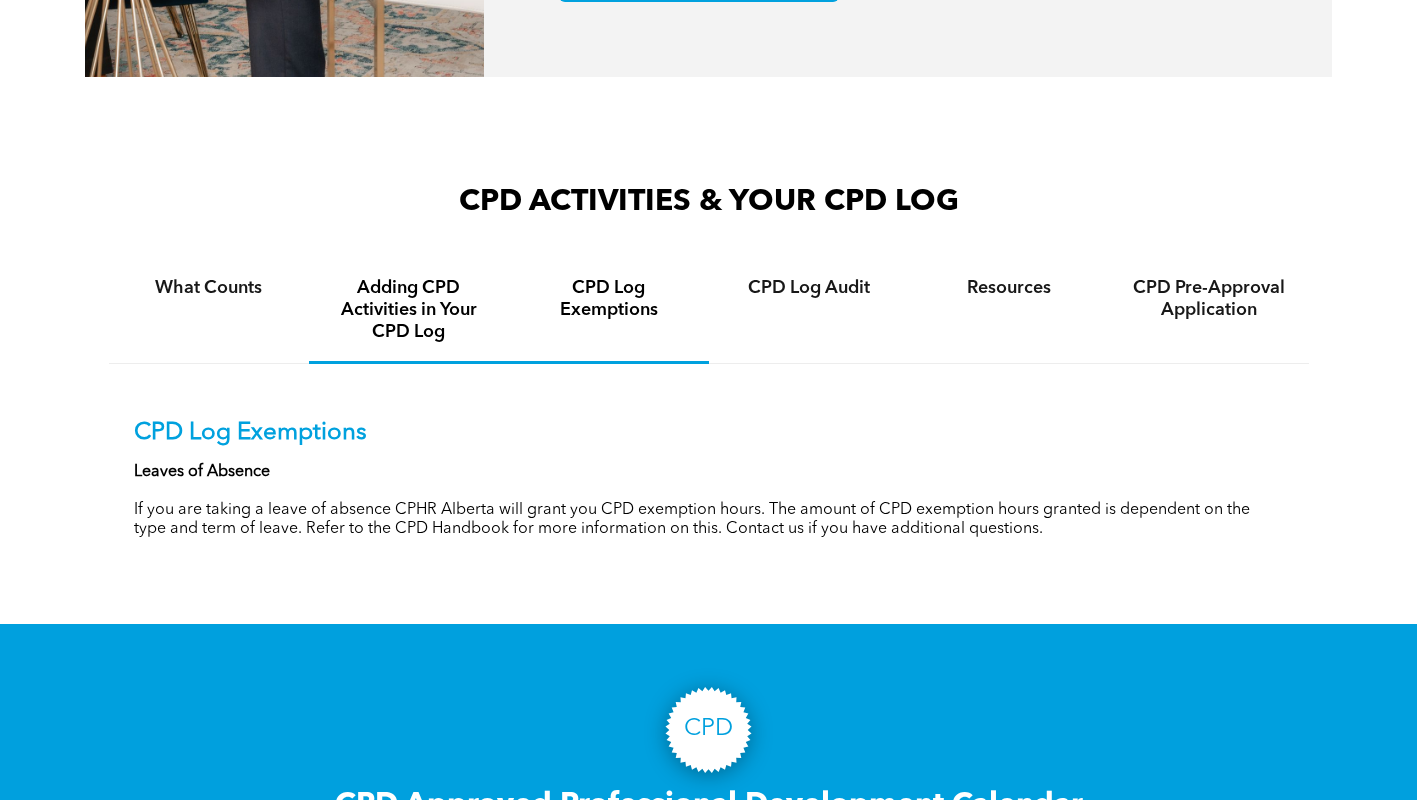 click on "Adding CPD Activities in Your CPD Log" at bounding box center [409, 310] 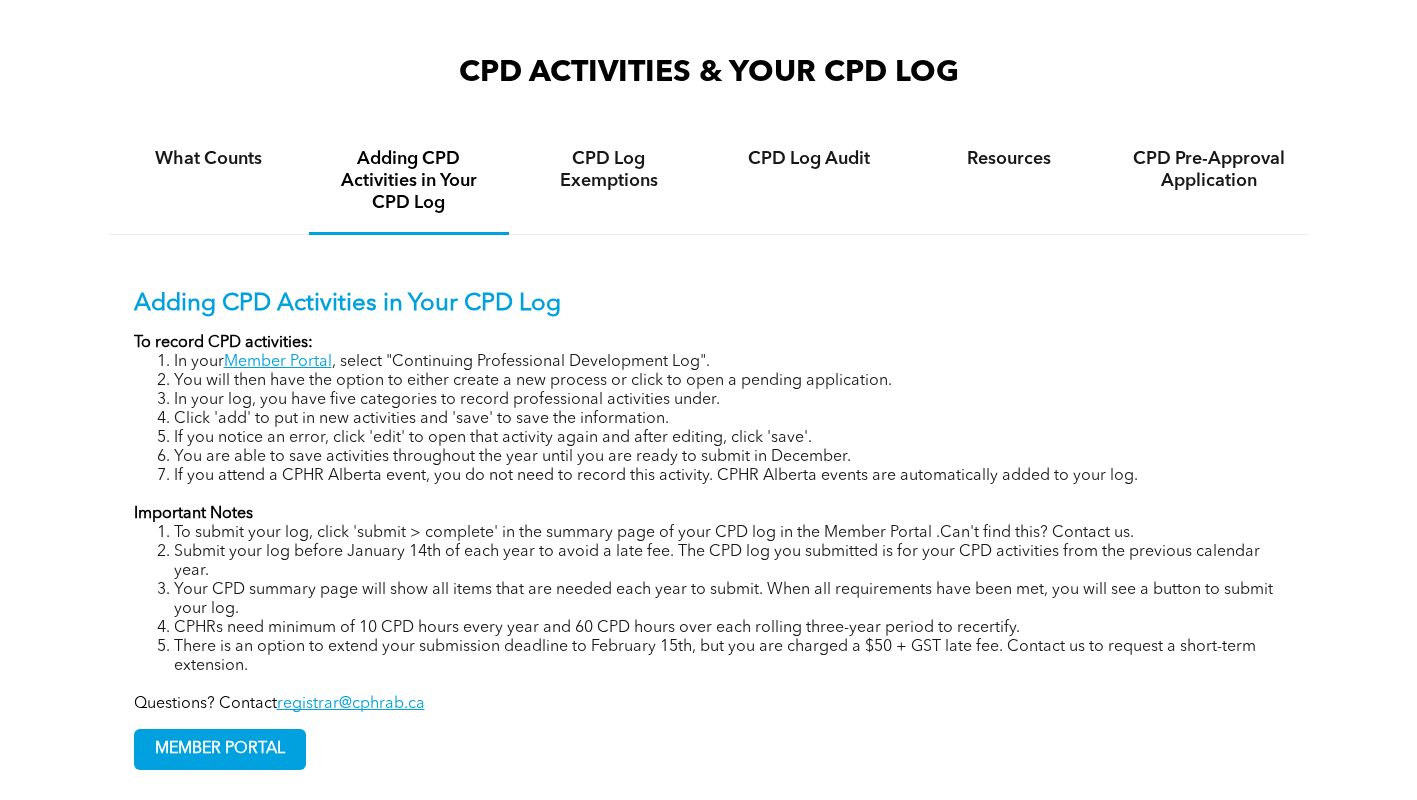 scroll, scrollTop: 1500, scrollLeft: 0, axis: vertical 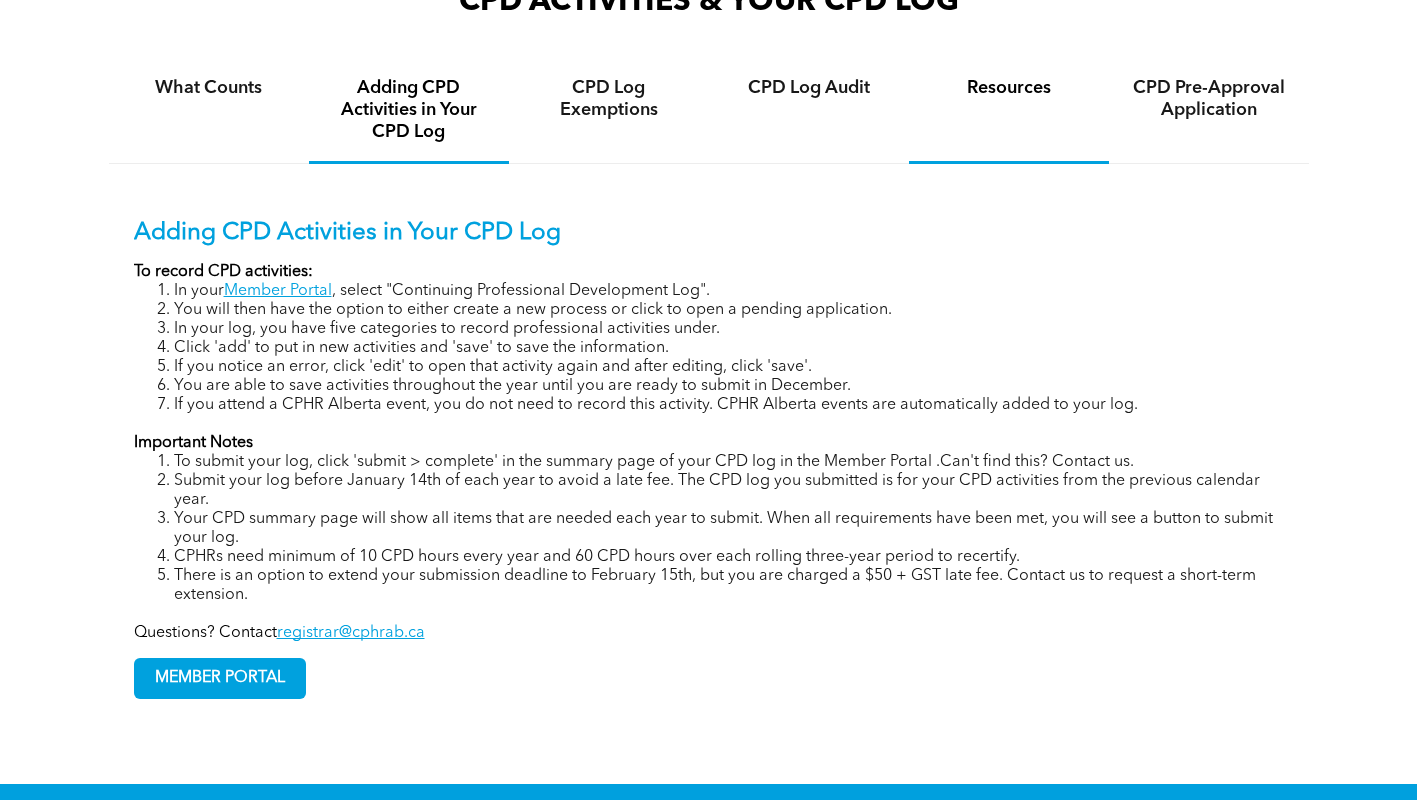 click on "Resources" at bounding box center [1009, 88] 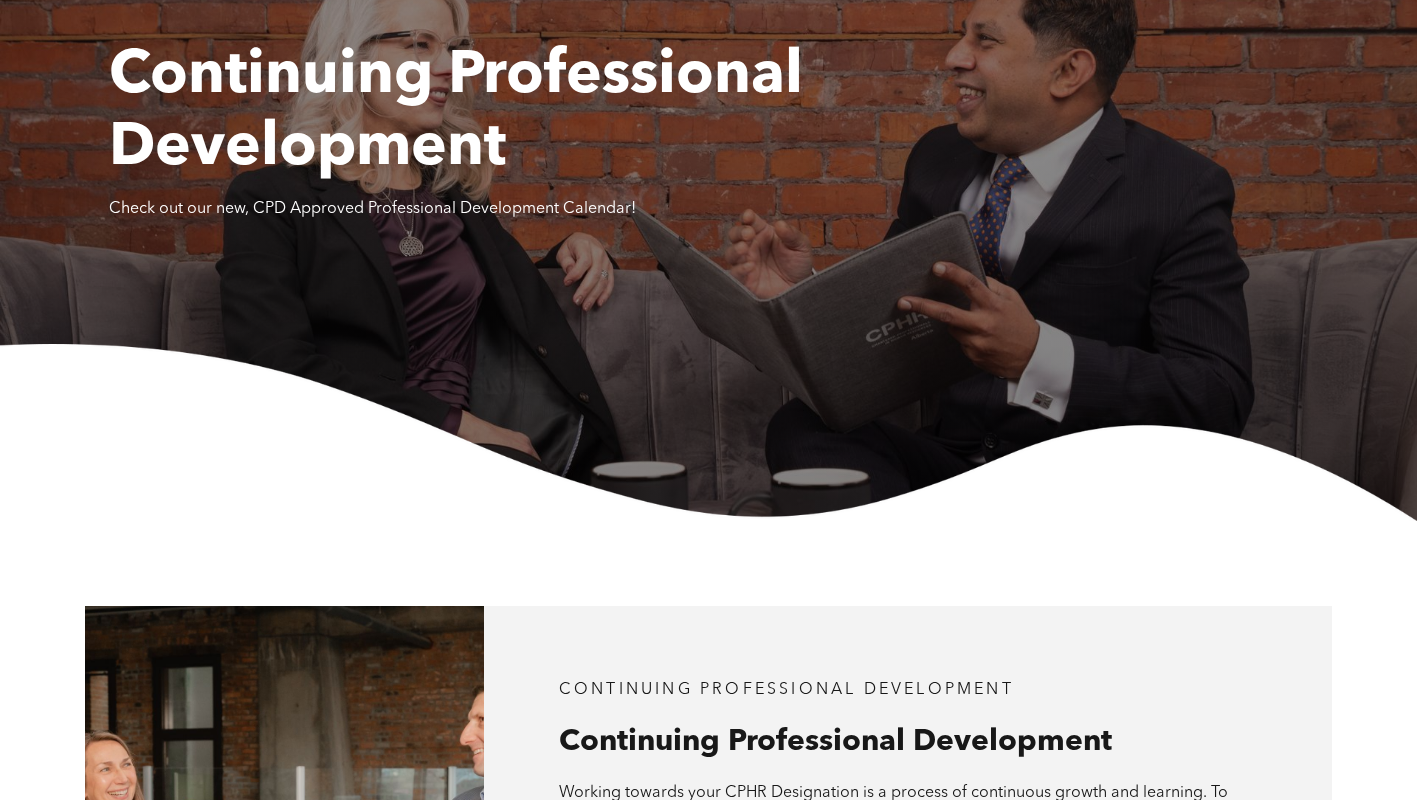 scroll, scrollTop: 0, scrollLeft: 0, axis: both 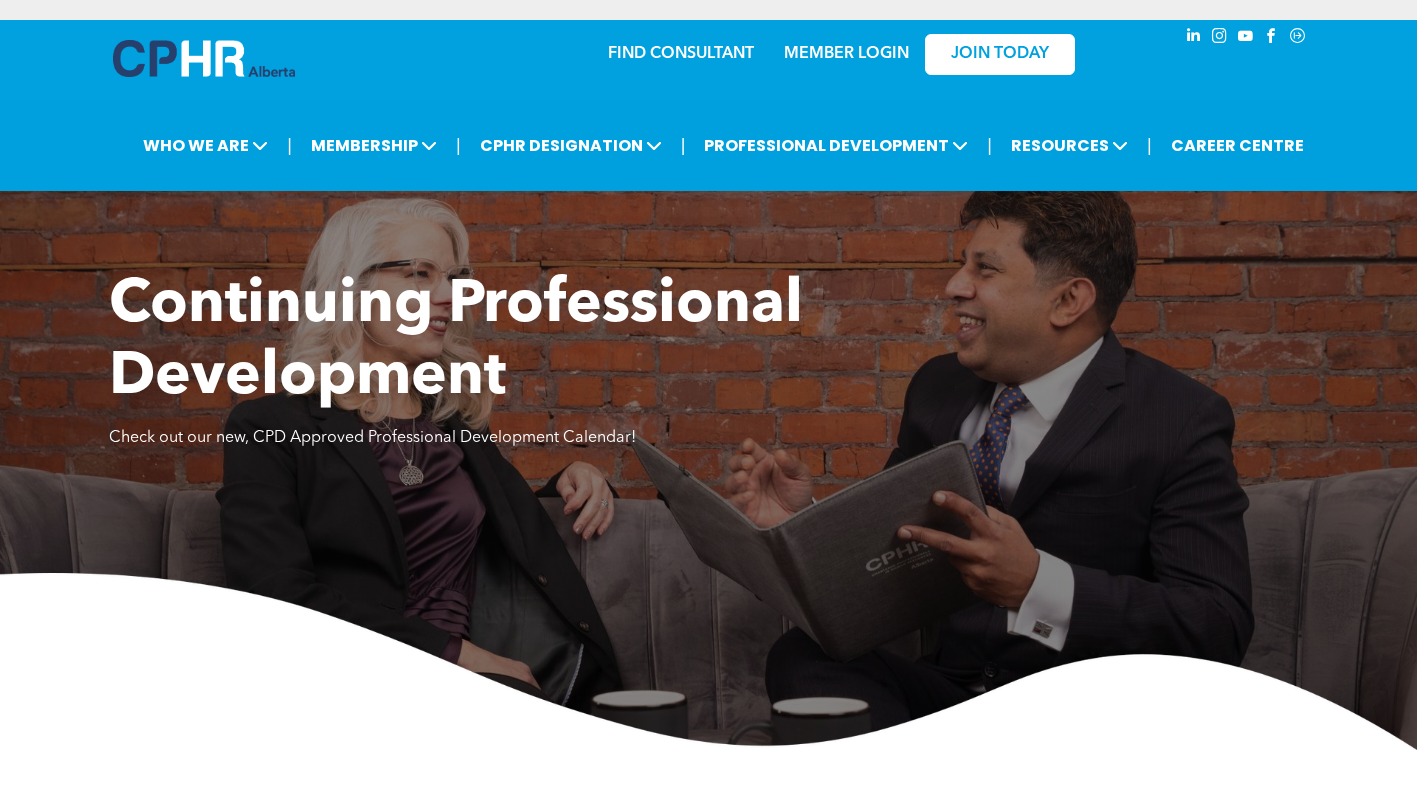 click on "Continuing Professional Development
Check out our new, CPD Approved Professional Development Calendar!" at bounding box center [709, 371] 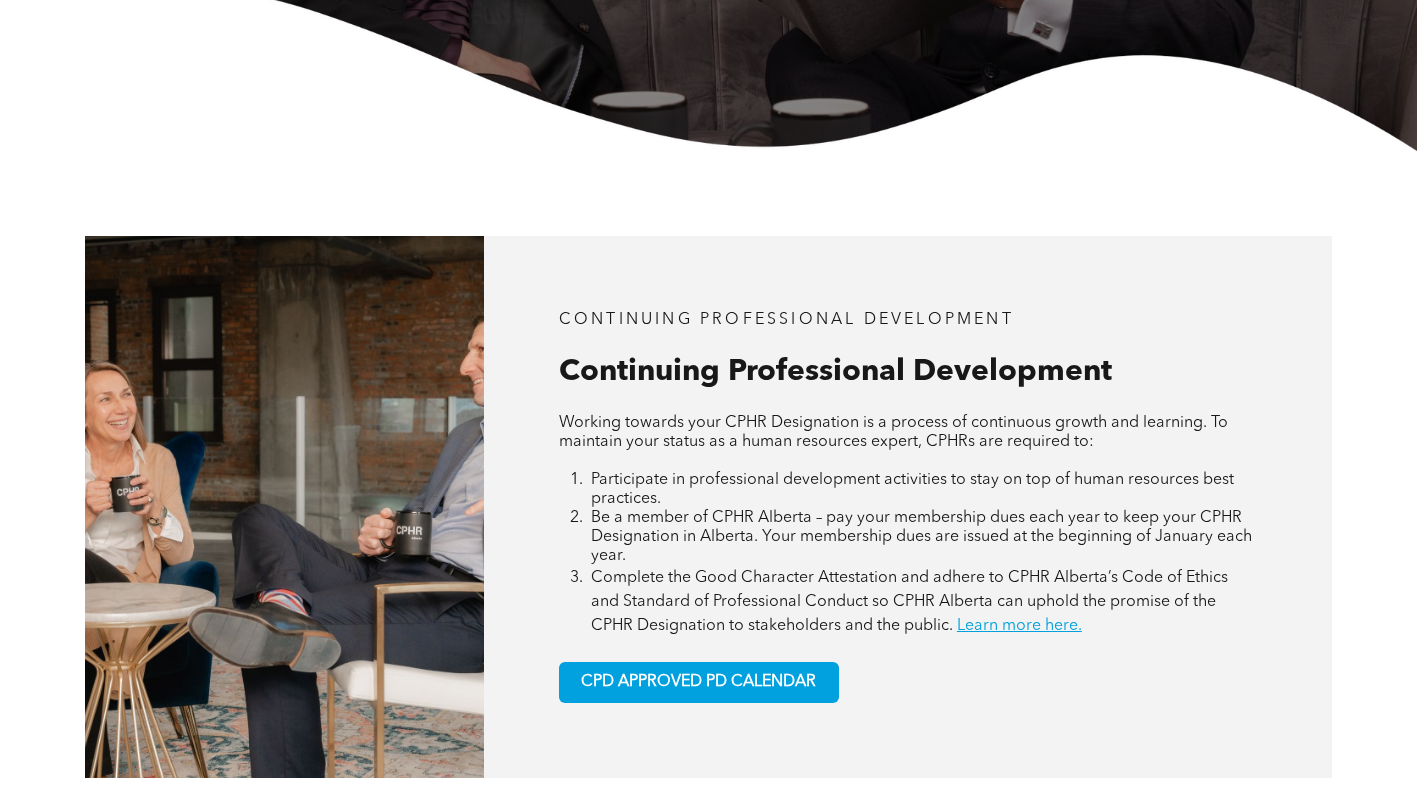 scroll, scrollTop: 600, scrollLeft: 0, axis: vertical 